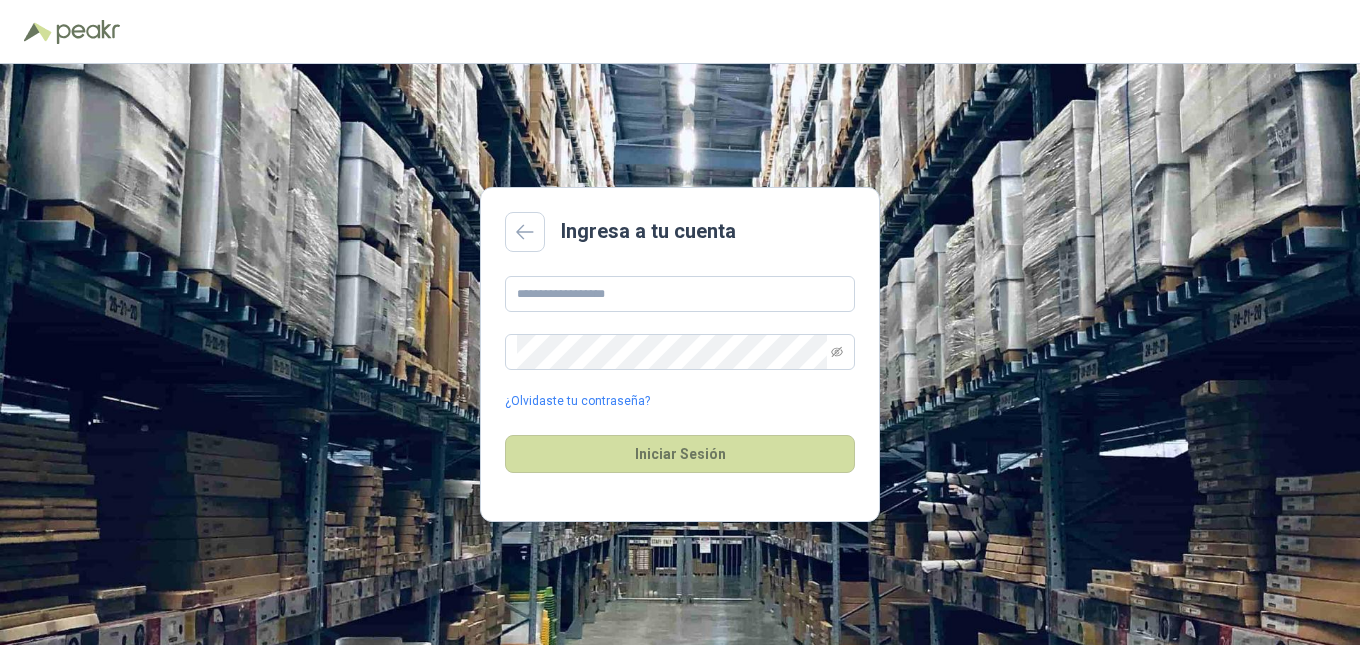 scroll, scrollTop: 0, scrollLeft: 0, axis: both 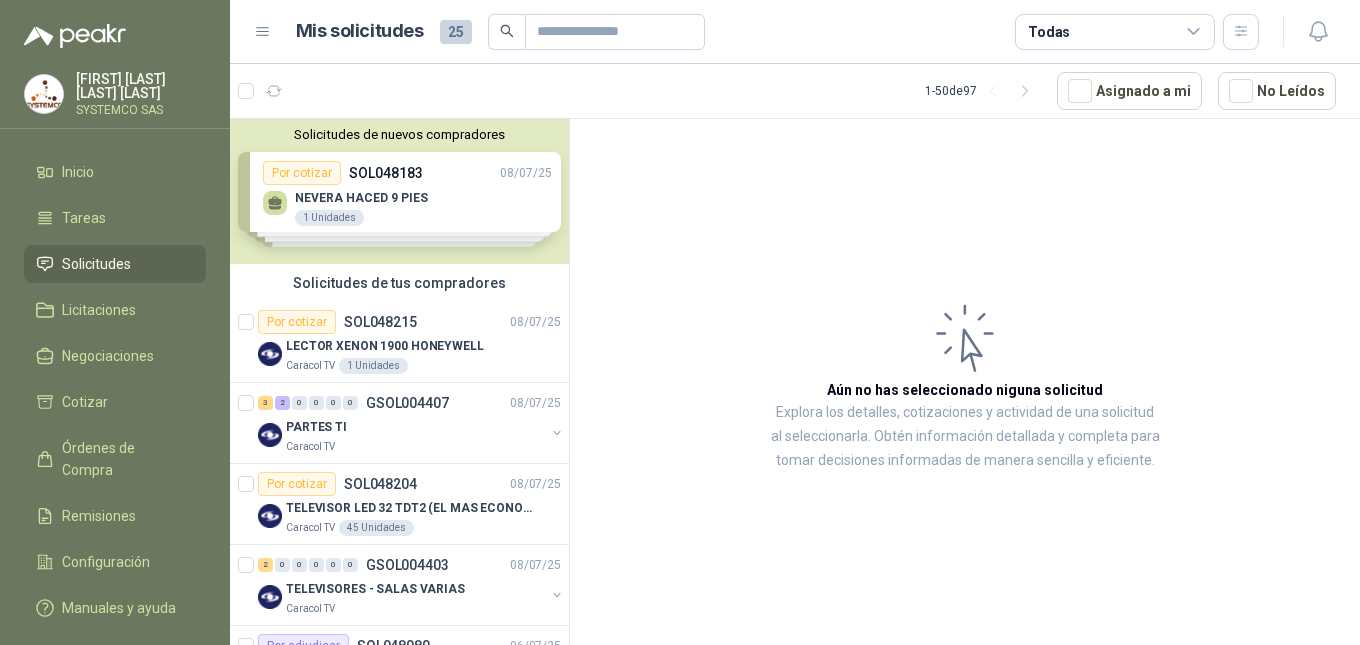 click on "Solicitudes de nuevos compradores Por cotizar SOL048183 [DATE]   NEVERA HACED 9 PIES 1   Unidades Por cotizar SOL048174 [DATE]   VENTILADORES SAMURAI TORRE 2   Unidades Por cotizar SOL048156 [DATE]   ACT-MOTOR TRIF 1LE0143-1CC06 4HP 1   Unidades Por cotizar SOL048157 [DATE]   ACT- MOTOR 3.6HP/1150RPM/220V TRIFASICO 1   Unidades ¿Quieres recibir  cientos de solicitudes de compra  como estas todos los días? Agenda una reunión" at bounding box center [399, 191] 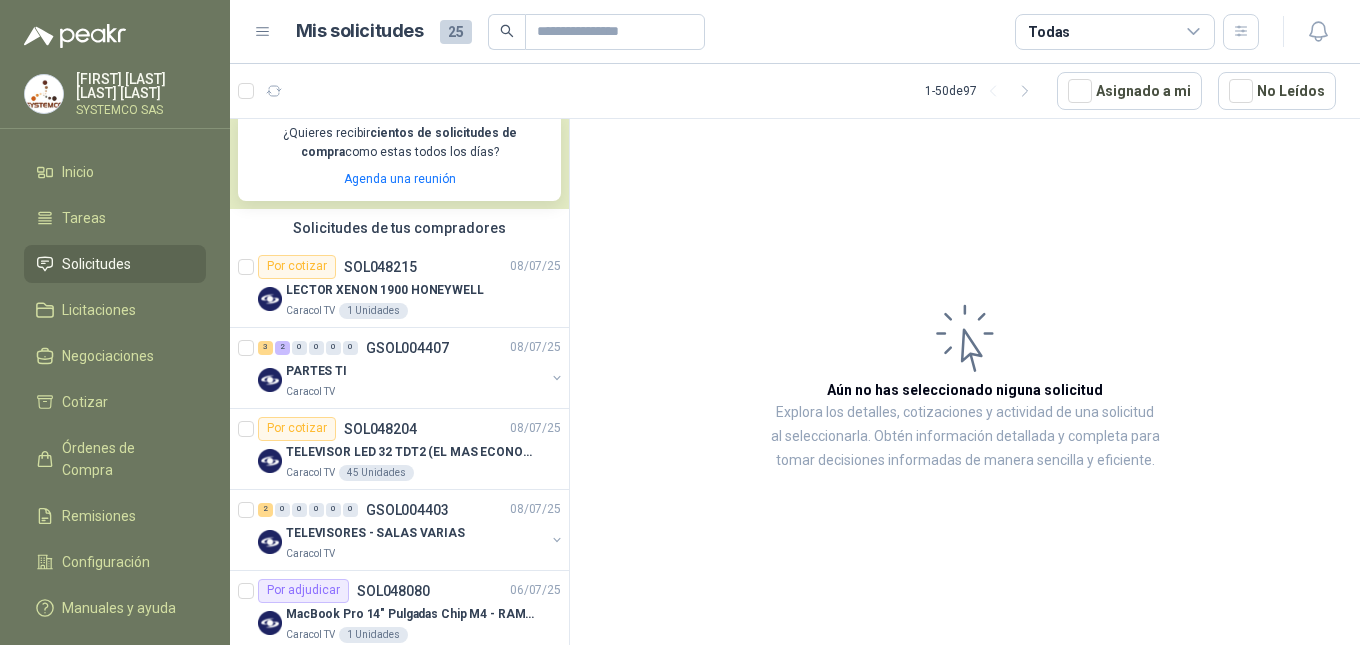scroll, scrollTop: 500, scrollLeft: 0, axis: vertical 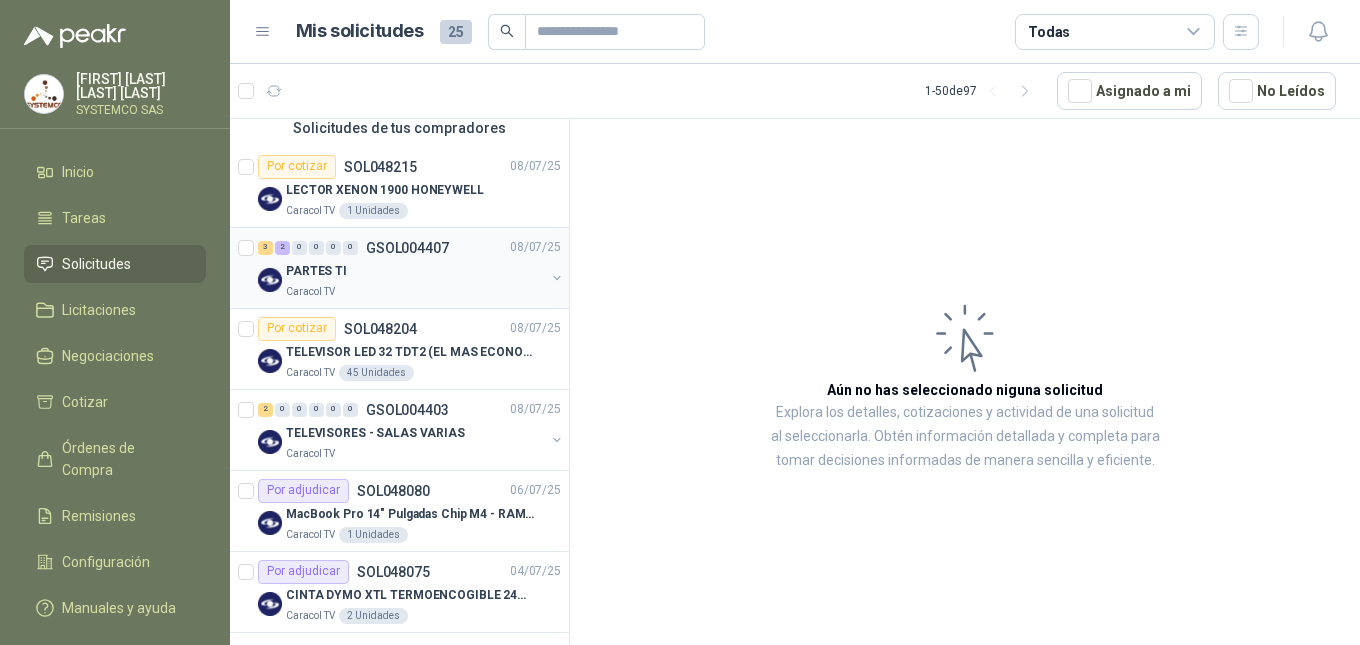 click on "Caracol TV" at bounding box center (415, 292) 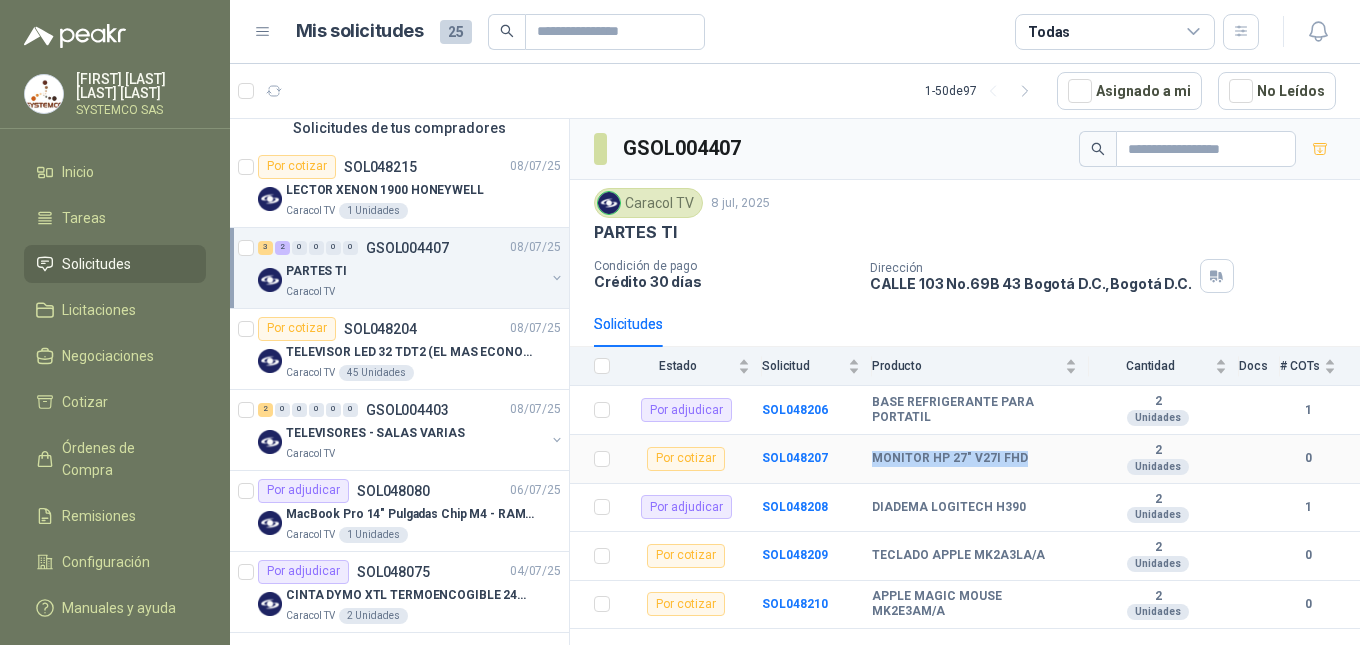 drag, startPoint x: 1029, startPoint y: 462, endPoint x: 873, endPoint y: 462, distance: 156 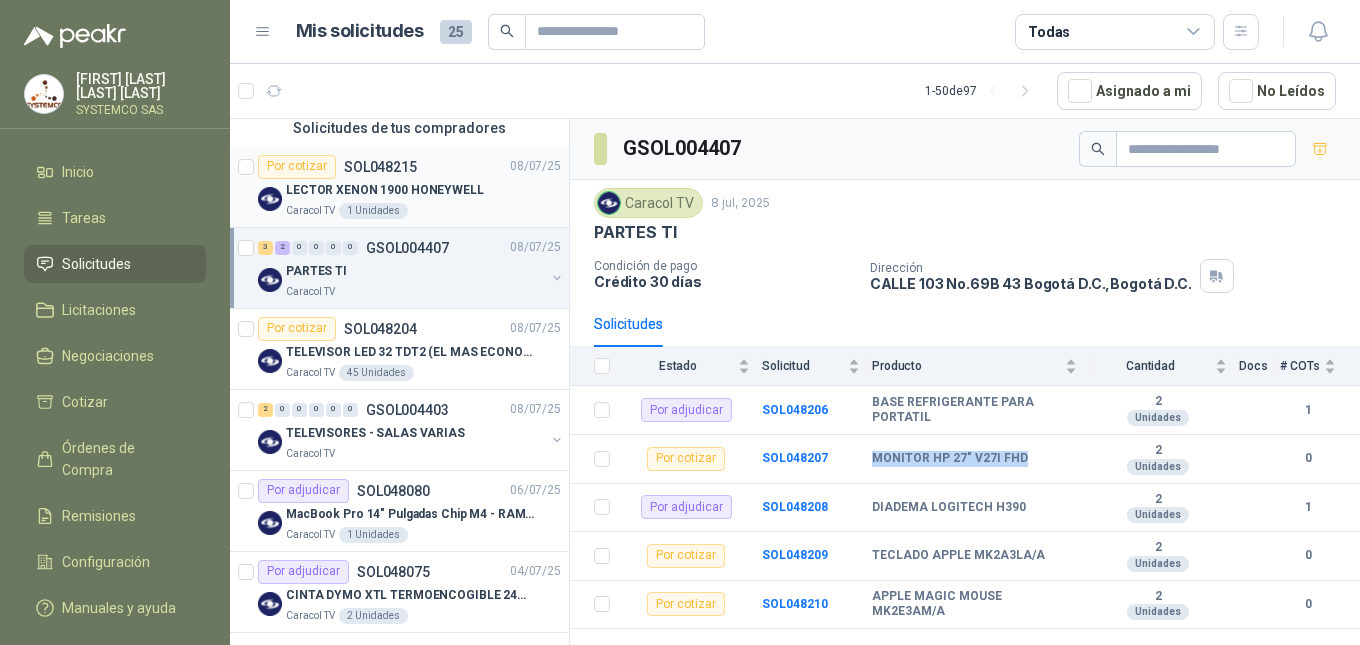 click on "LECTOR XENON 1900 HONEYWELL" at bounding box center (385, 190) 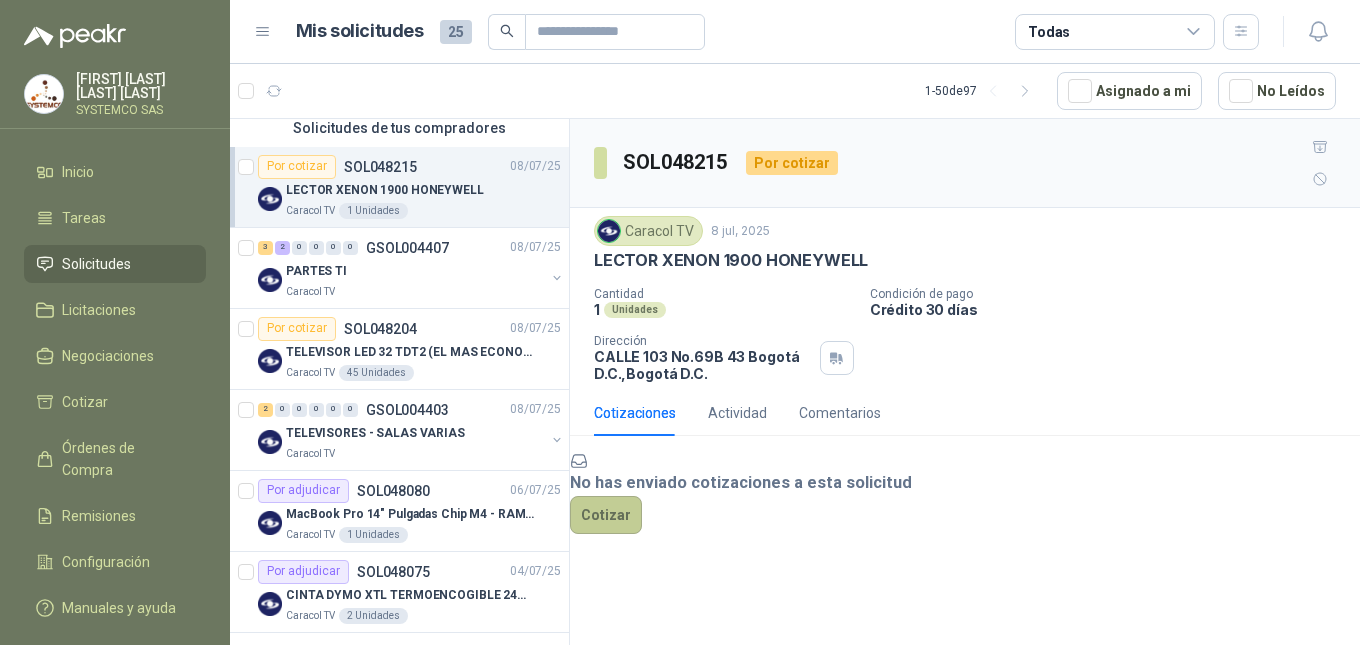 click on "Cotizar" at bounding box center [606, 515] 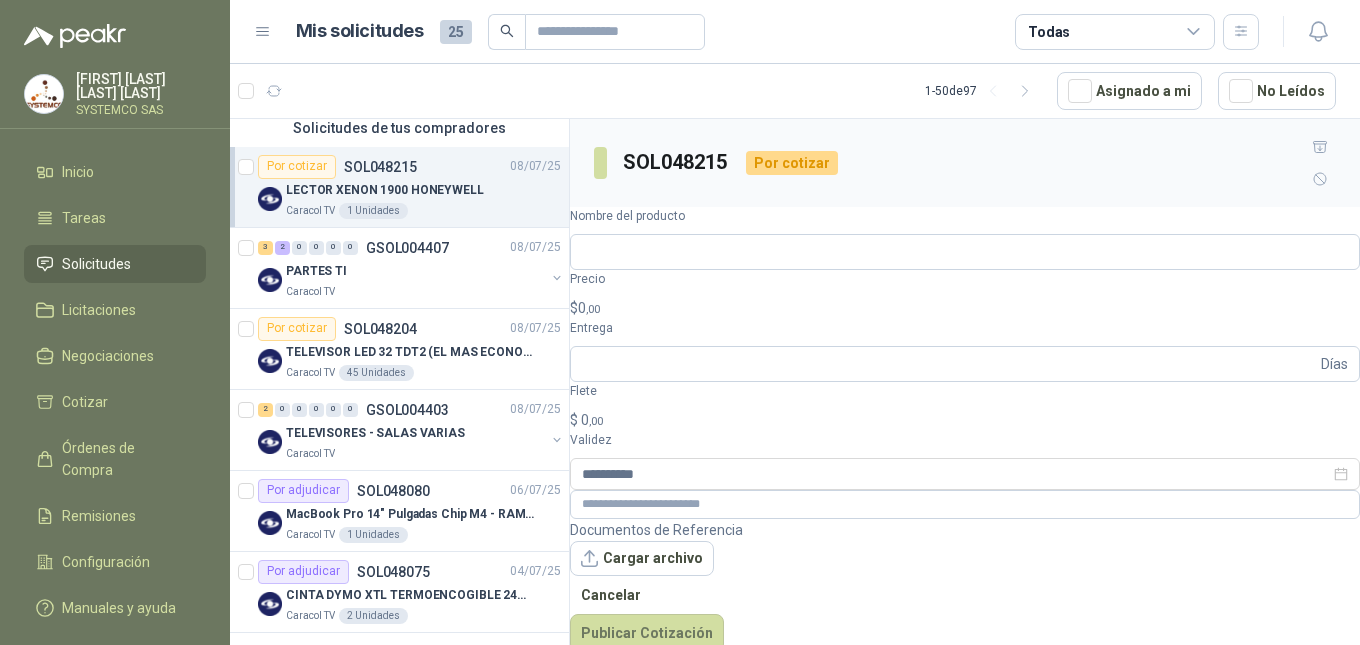 drag, startPoint x: 868, startPoint y: 227, endPoint x: 573, endPoint y: 229, distance: 295.00677 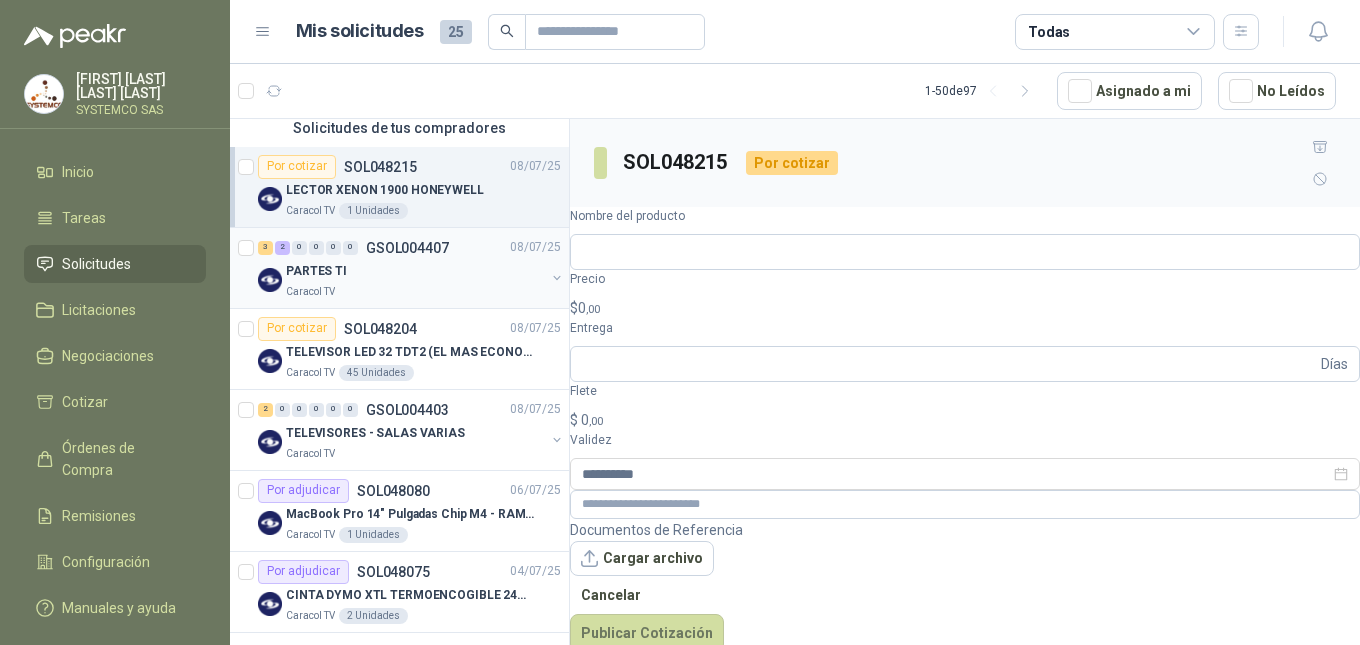 click on "Caracol TV" at bounding box center [415, 292] 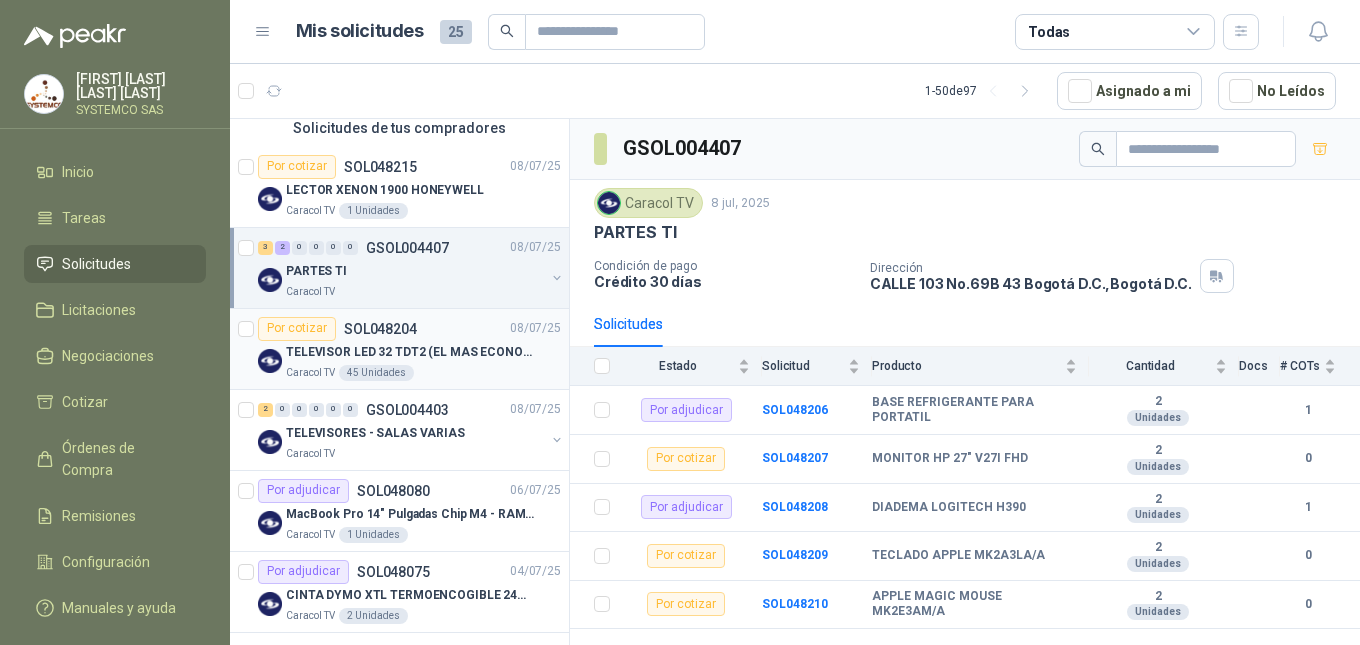 click on "TELEVISOR LED 32 TDT2 (EL MAS ECONOMICO QUE TENGAS)" at bounding box center [410, 352] 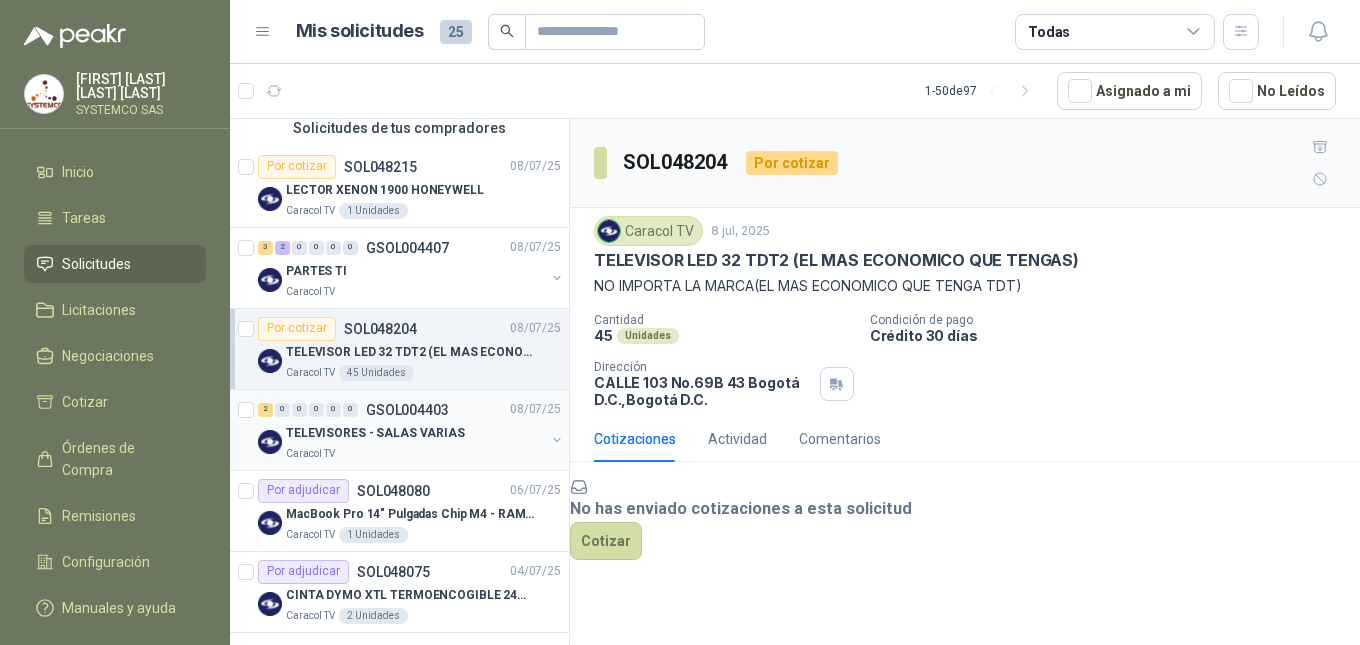 click on "TELEVISORES  - SALAS VARIAS" at bounding box center (375, 433) 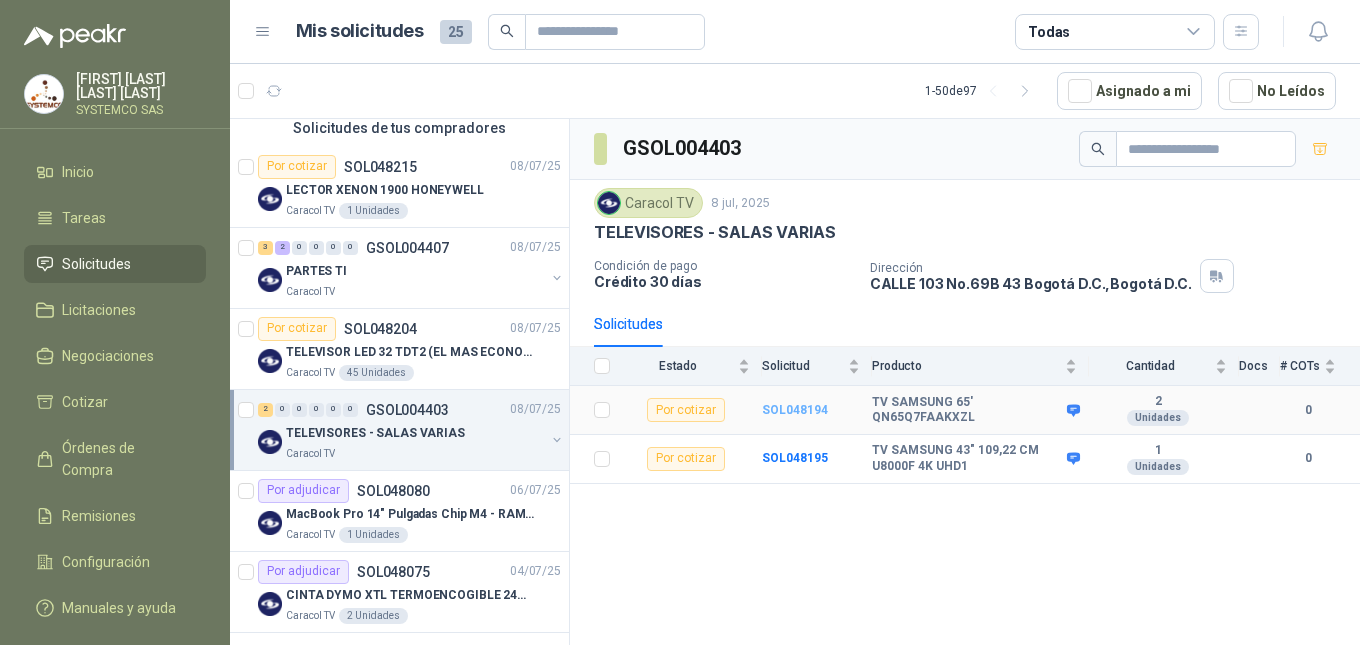 click on "SOL048194" at bounding box center [795, 410] 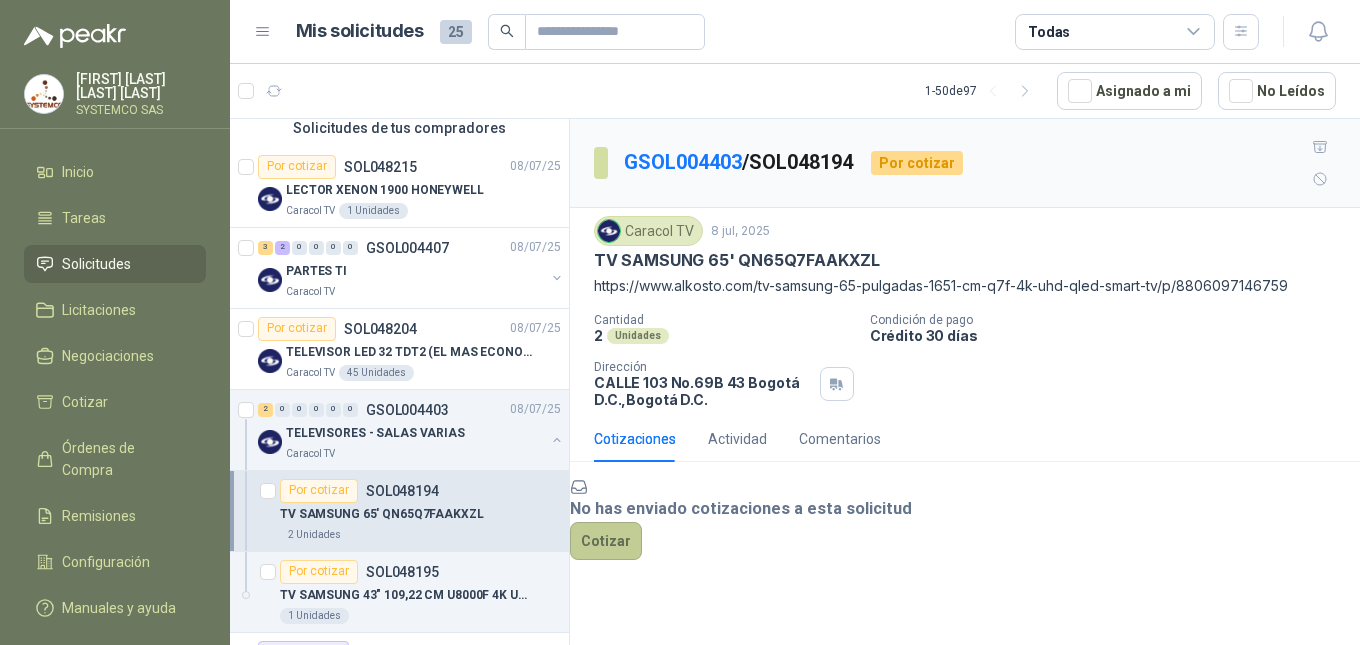 click on "Cotizar" at bounding box center [606, 541] 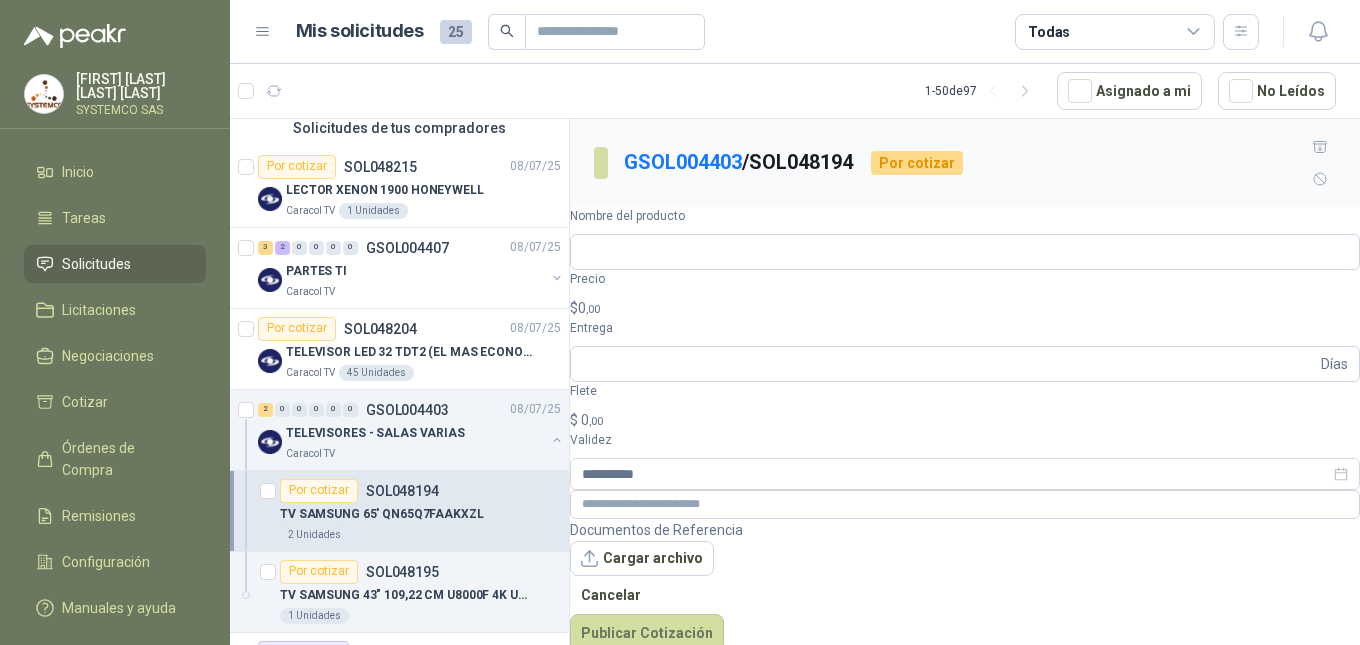 drag, startPoint x: 883, startPoint y: 232, endPoint x: 592, endPoint y: 229, distance: 291.01547 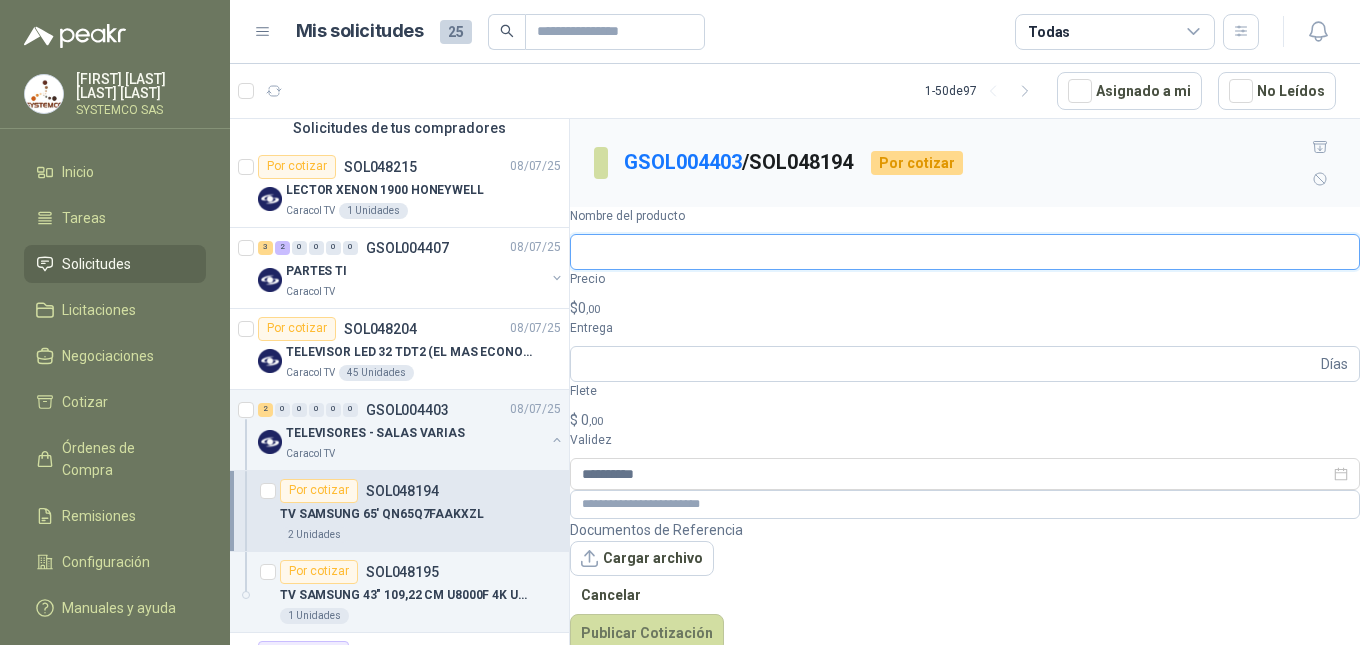 click on "Nombre del producto" at bounding box center (965, 252) 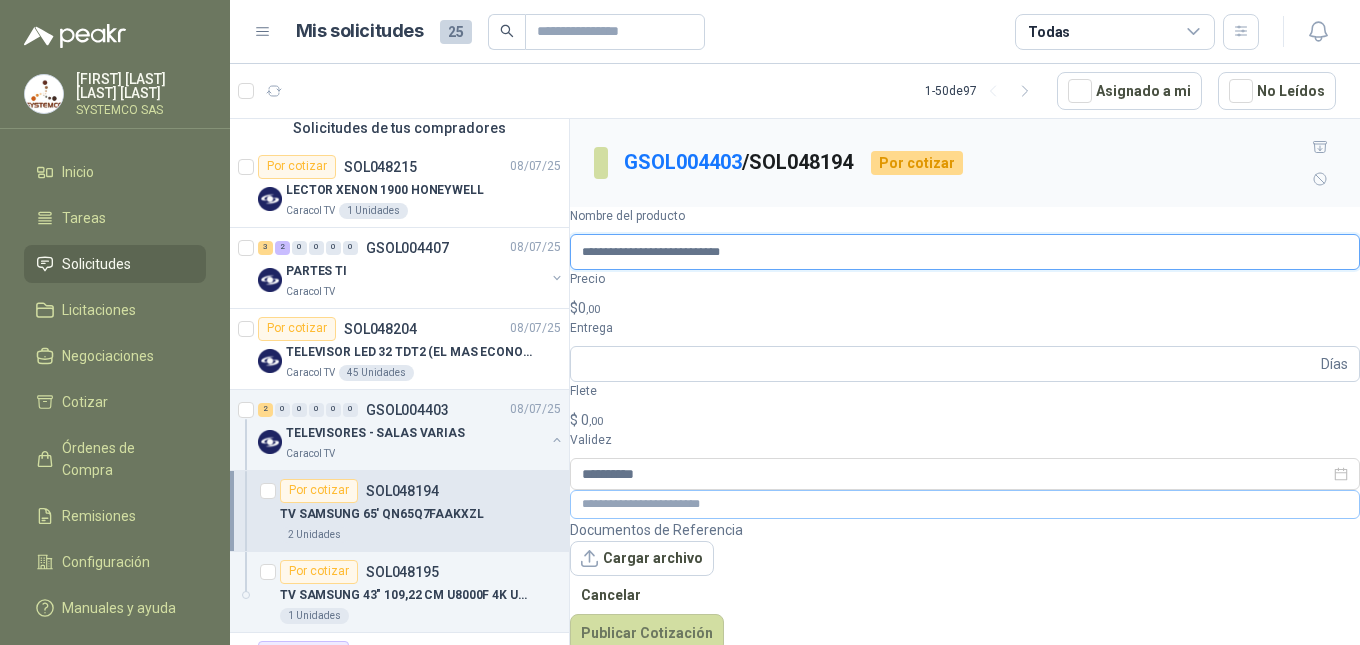 type on "**********" 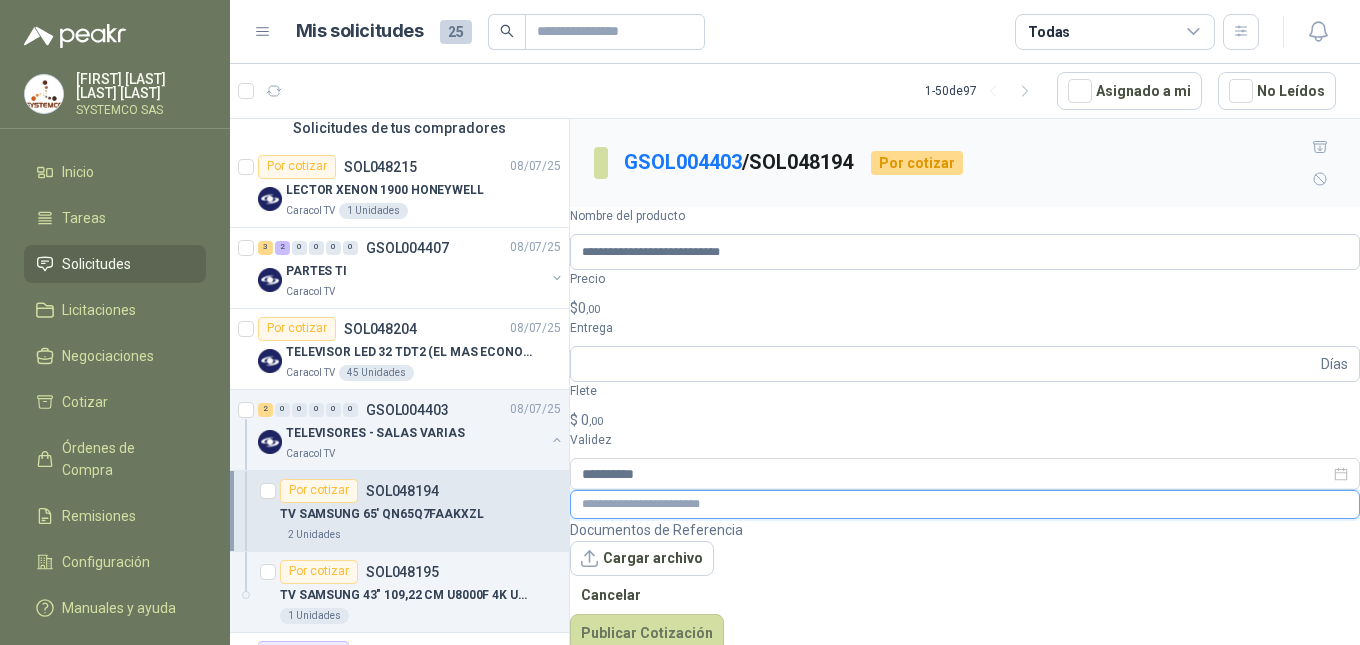 click at bounding box center (965, 504) 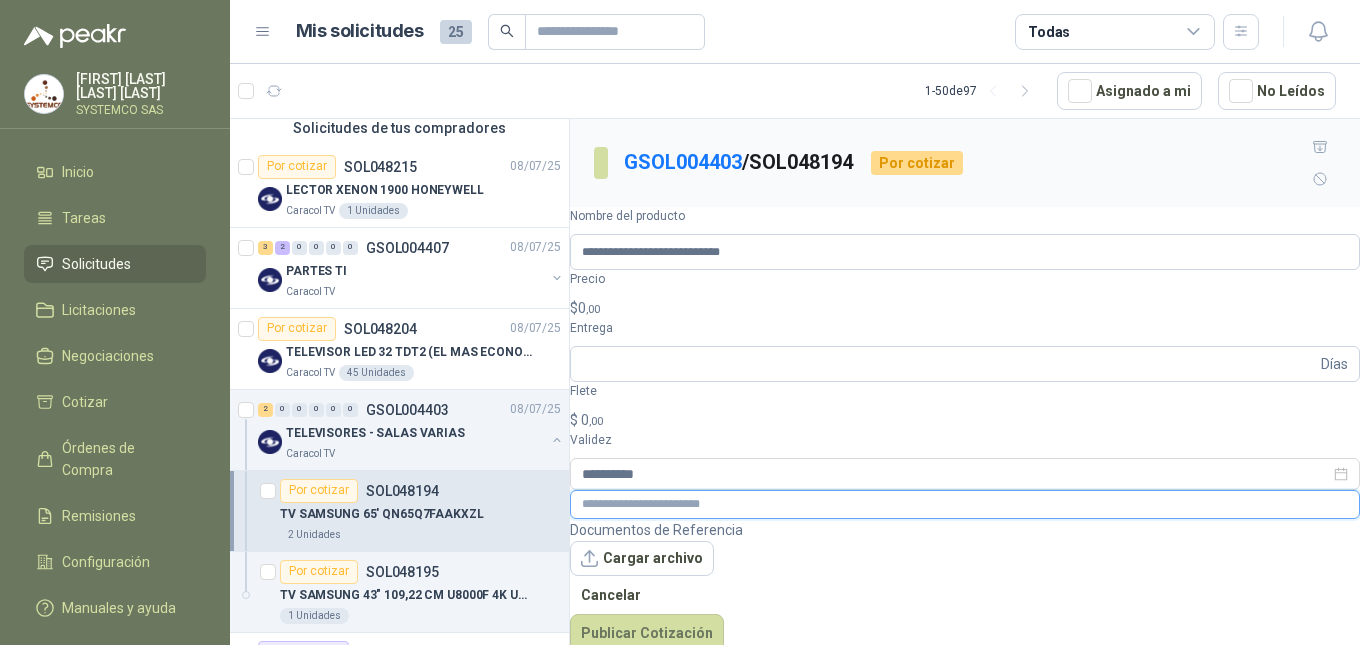 paste on "**********" 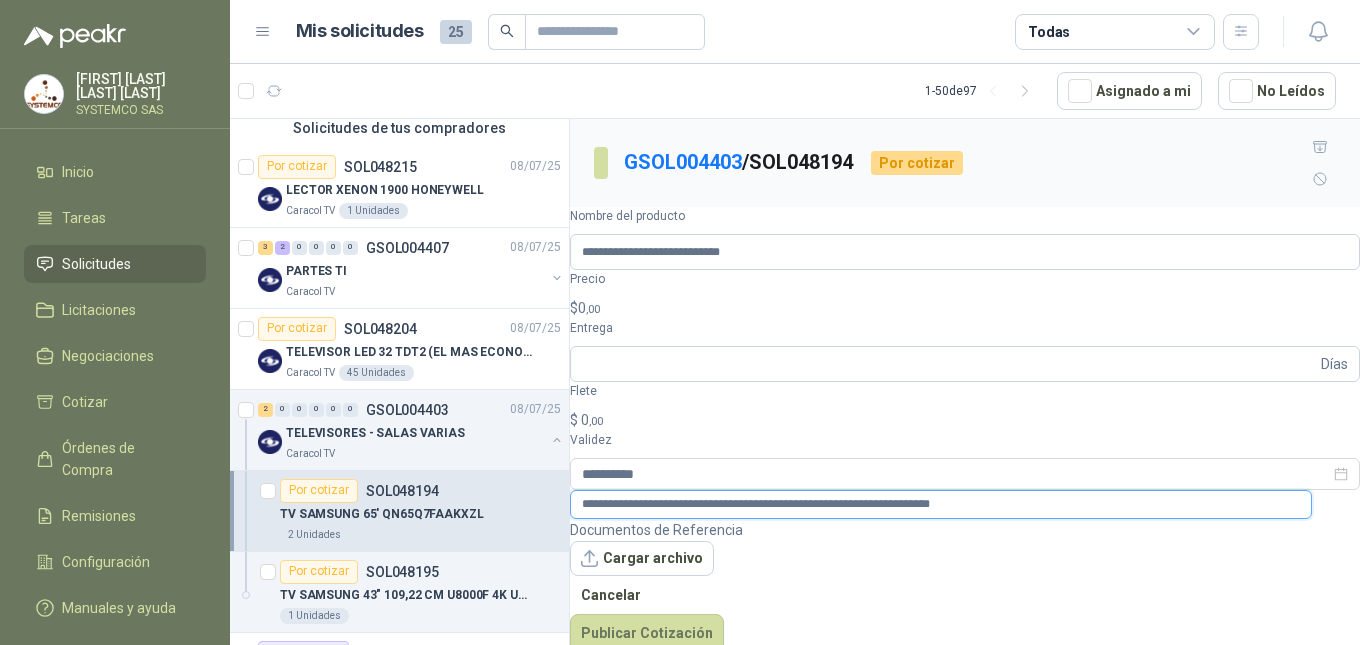 type on "**********" 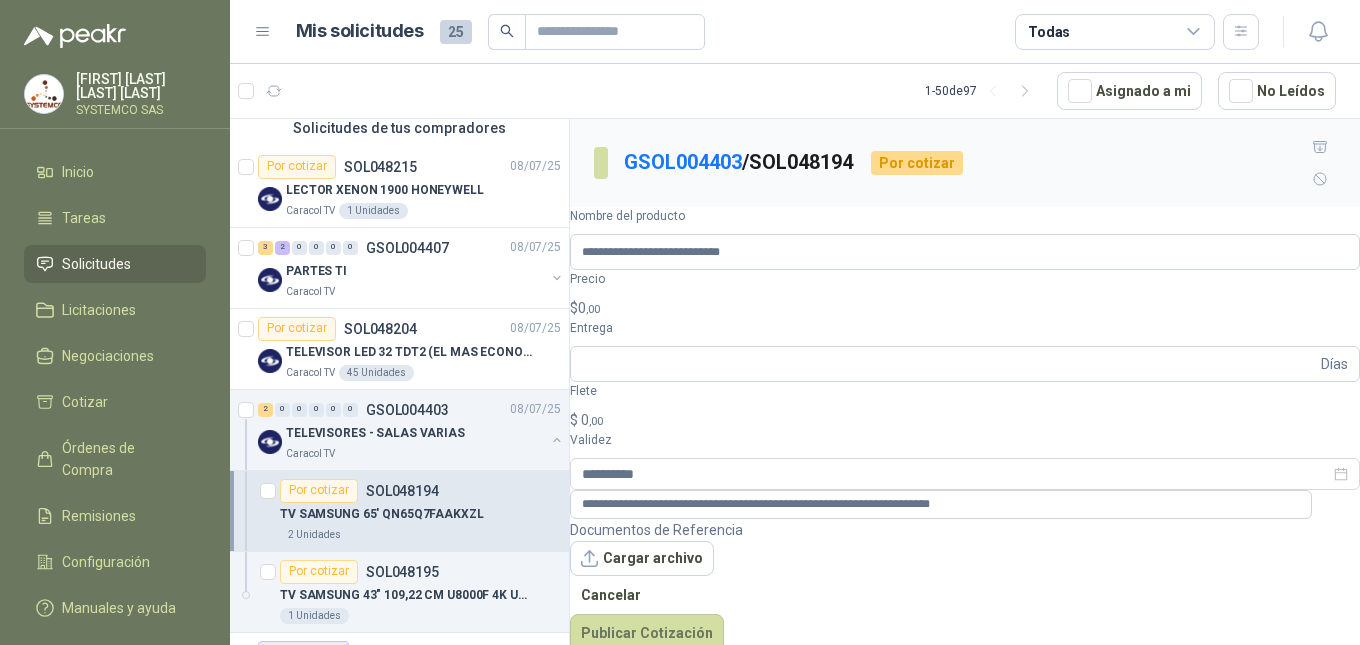 click on ",00" at bounding box center [593, 309] 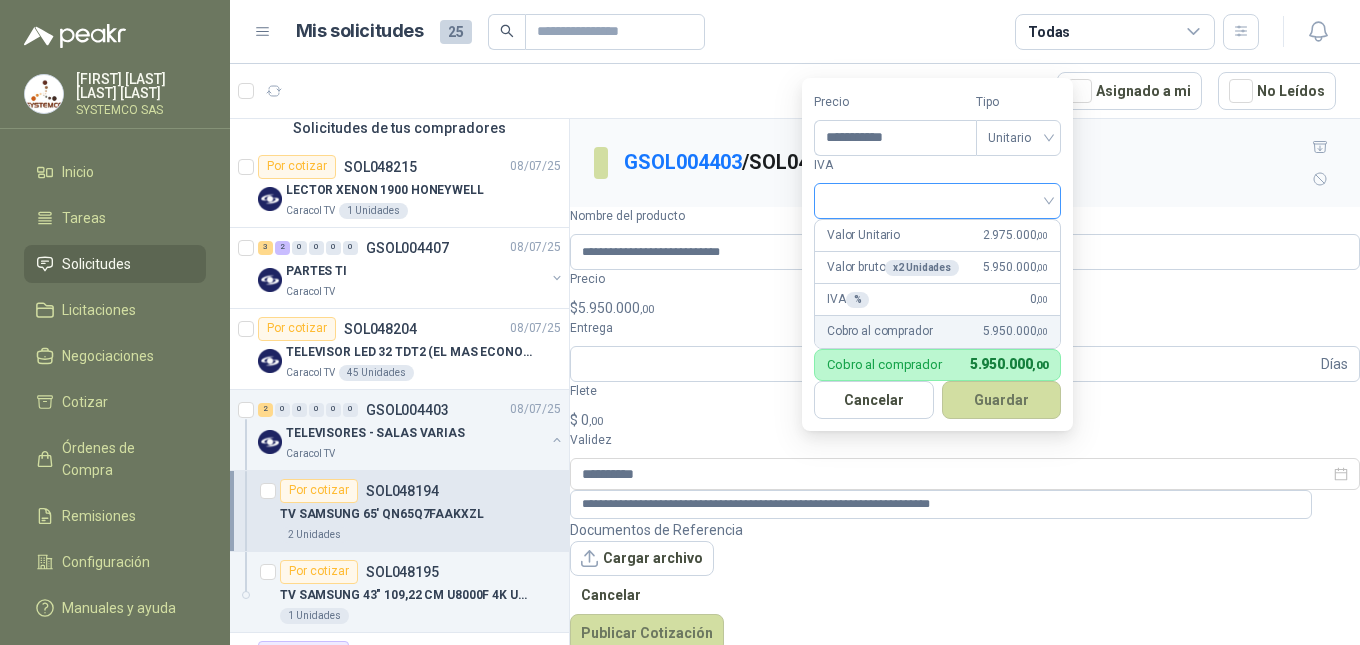 click at bounding box center (937, 201) 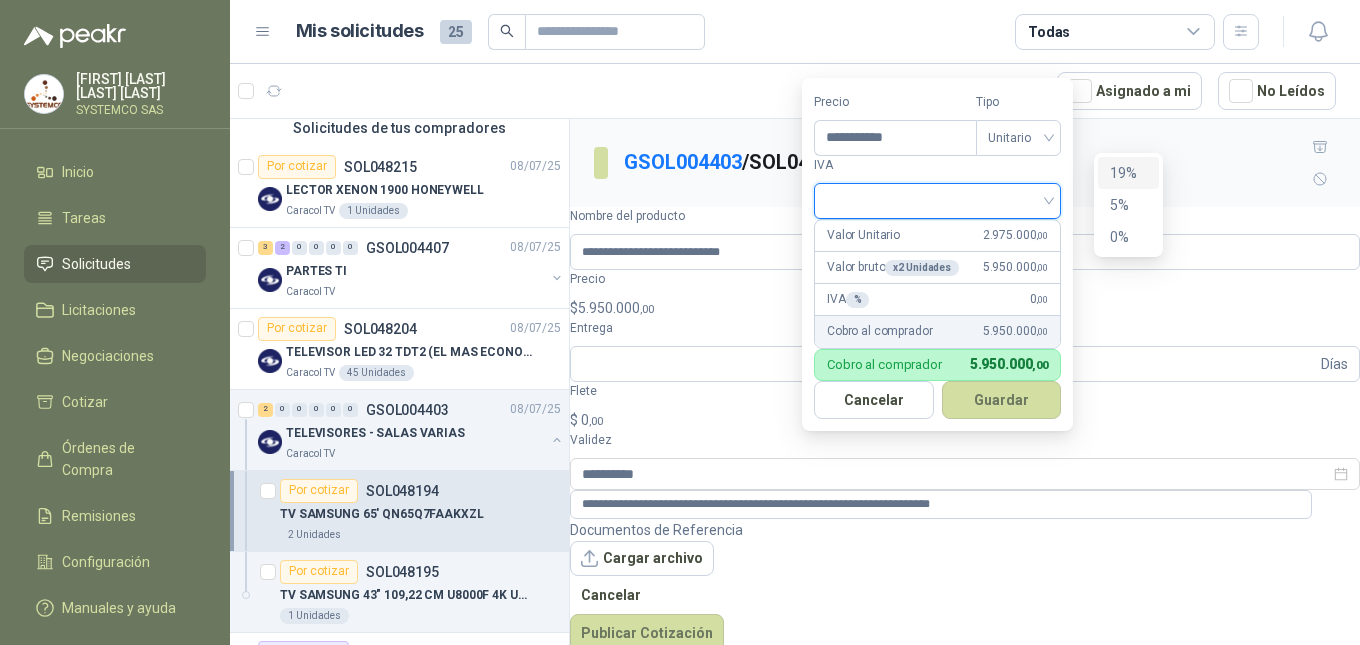 click on "19%" at bounding box center (1128, 173) 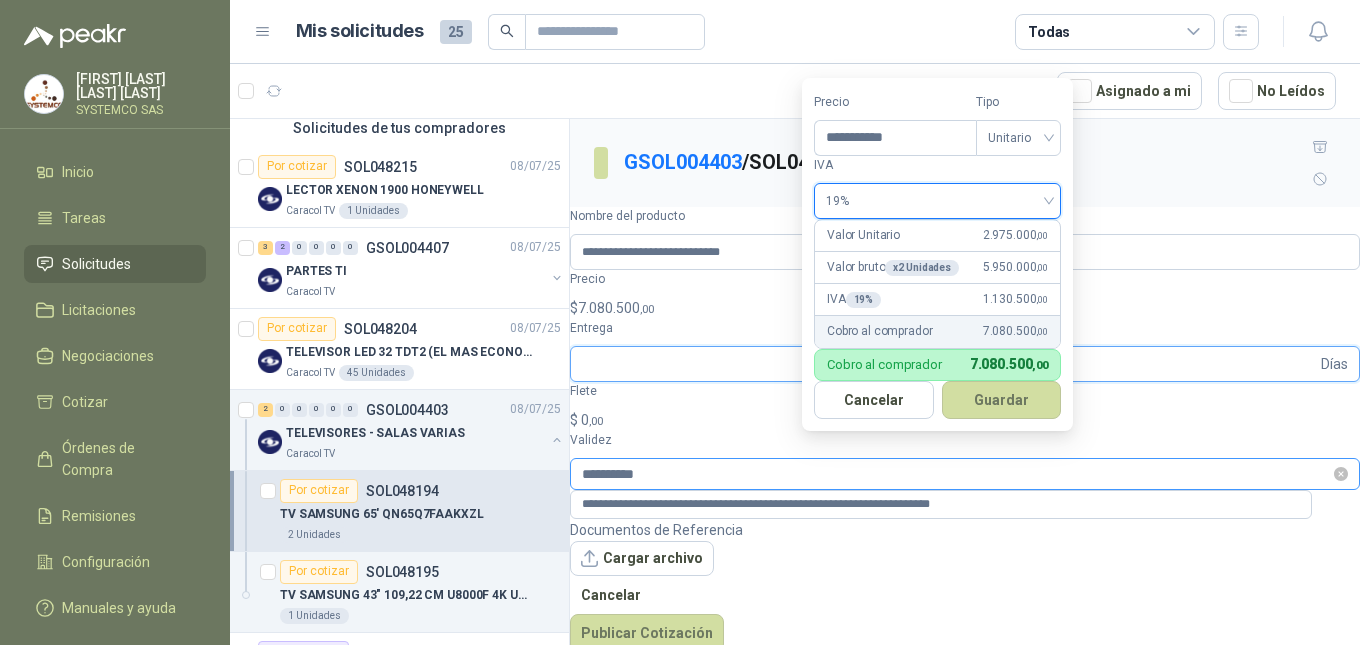 click on "**********" at bounding box center (965, 474) 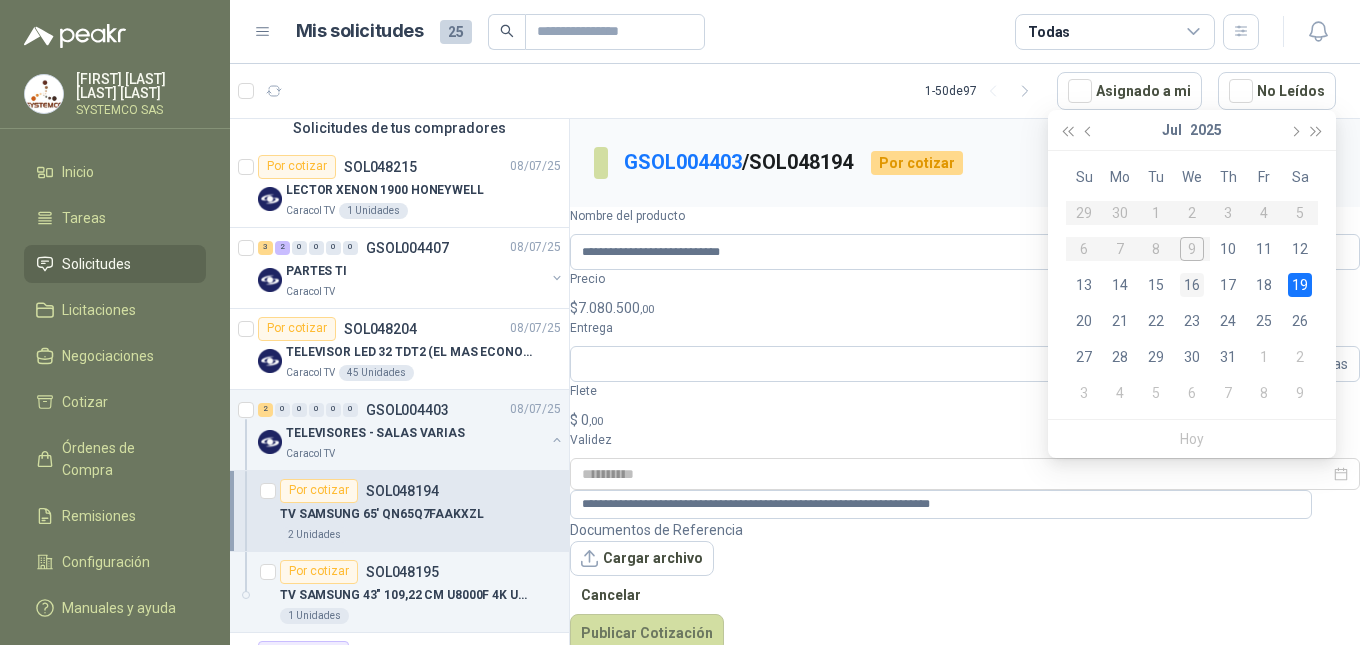 click on "16" at bounding box center (1192, 285) 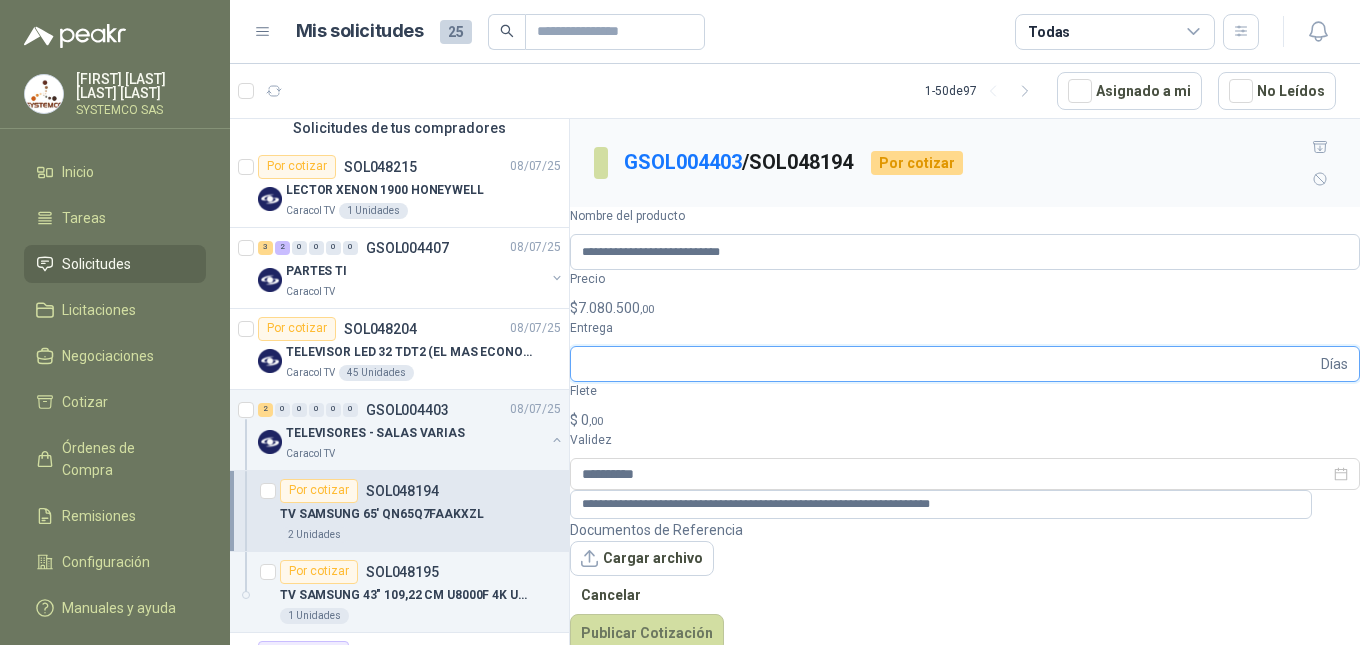 click on "Entrega" at bounding box center (949, 364) 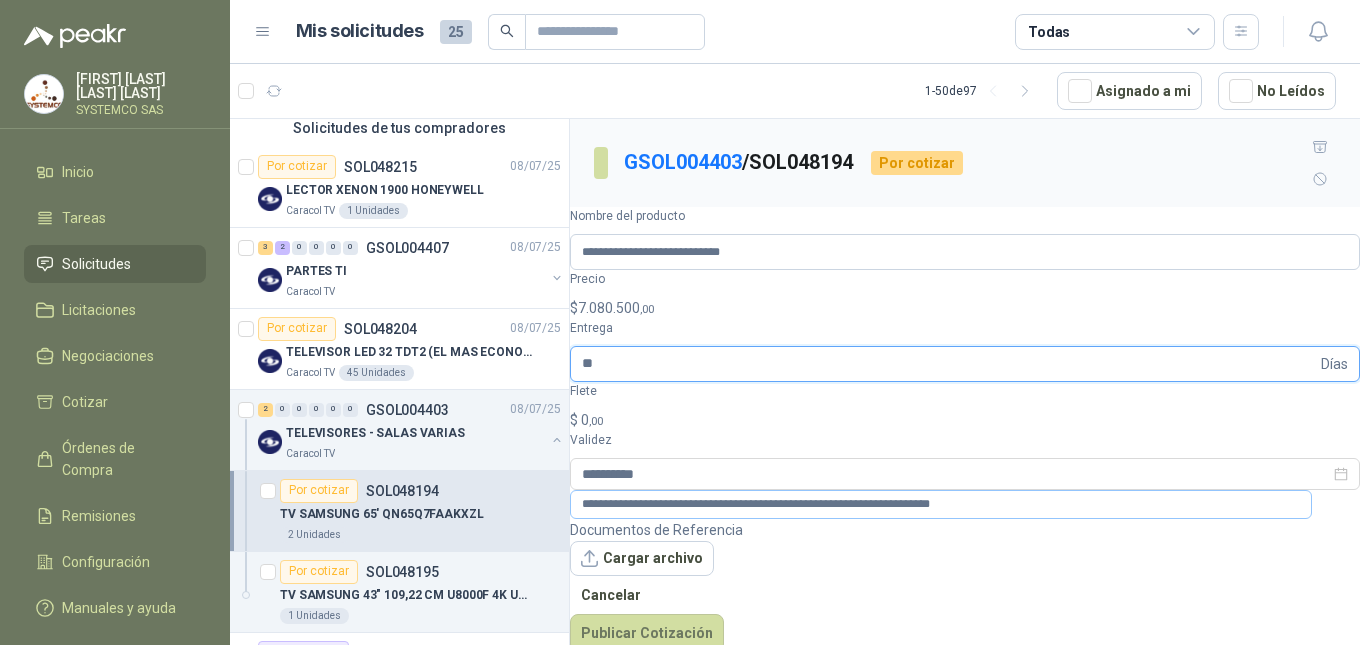 type on "**" 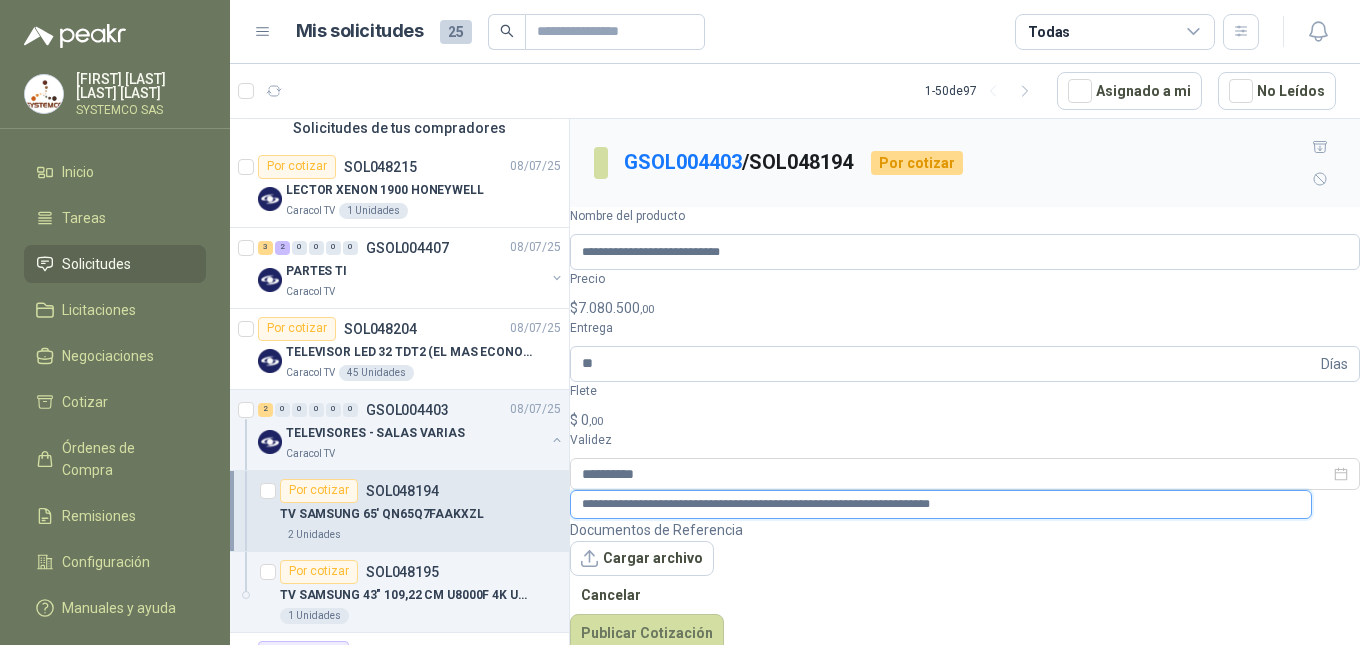 click on "**********" at bounding box center (941, 504) 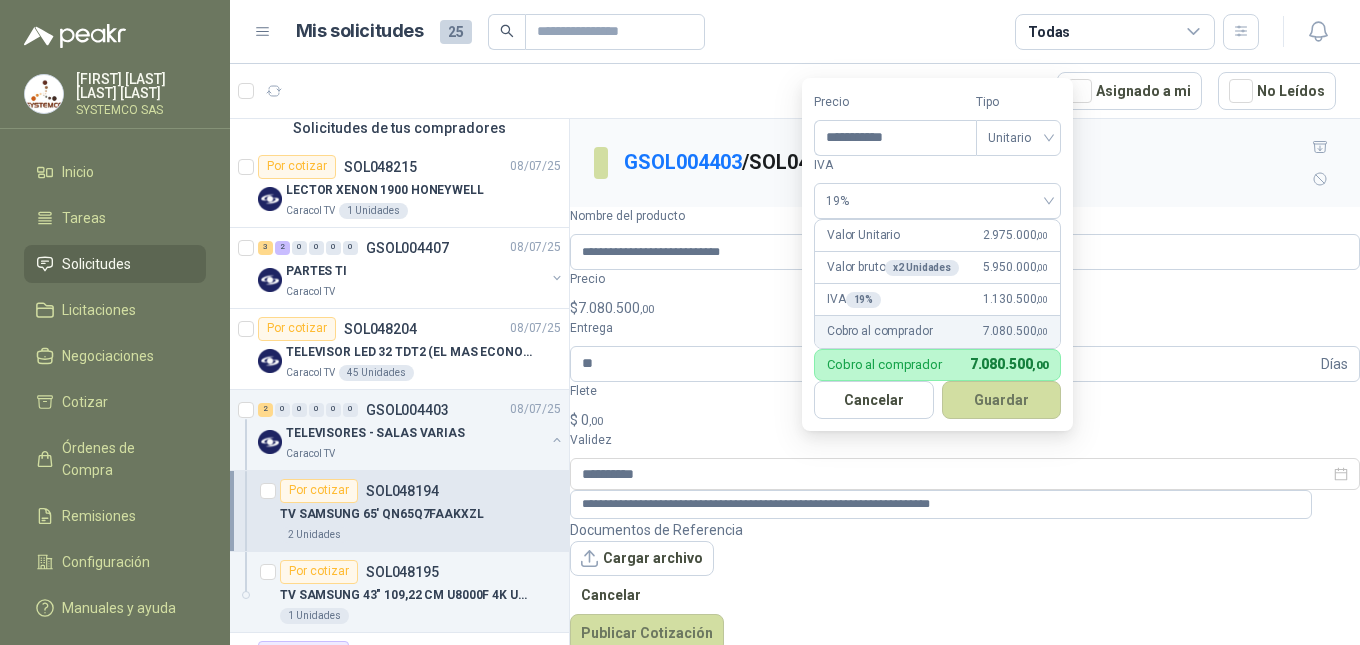 click on "$  7.080.500 ,00" at bounding box center [965, 308] 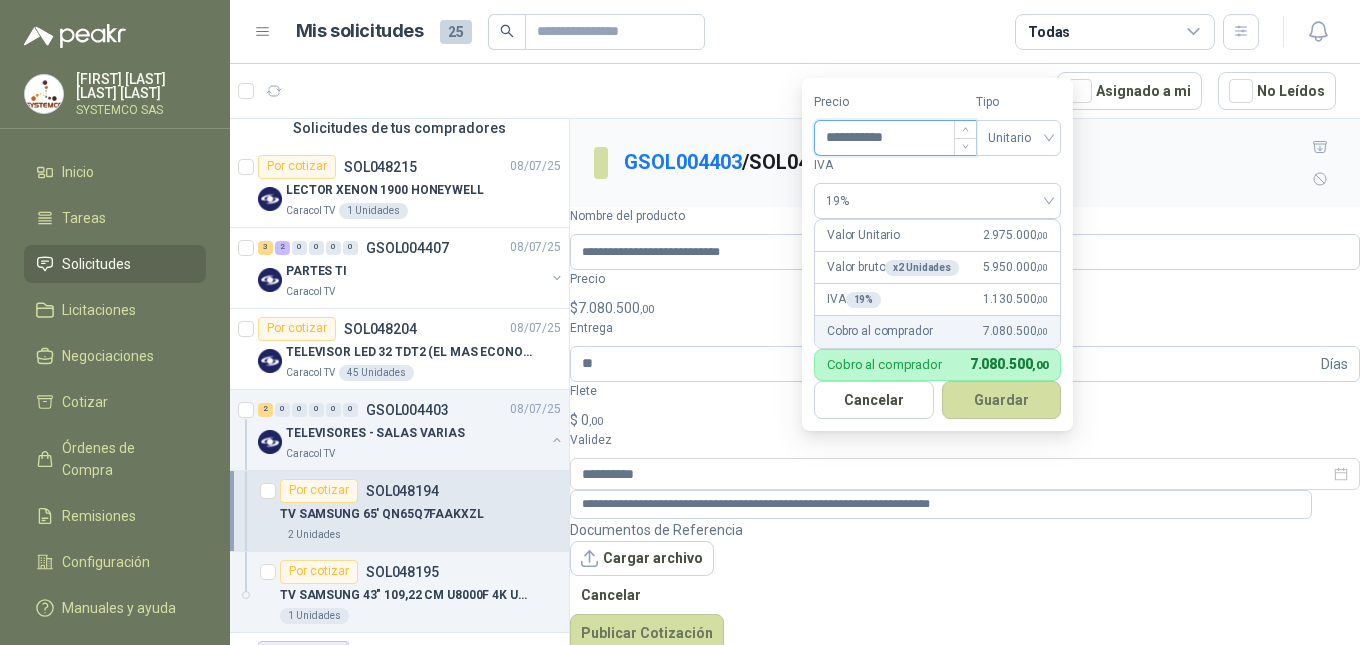 click on "**********" at bounding box center (895, 138) 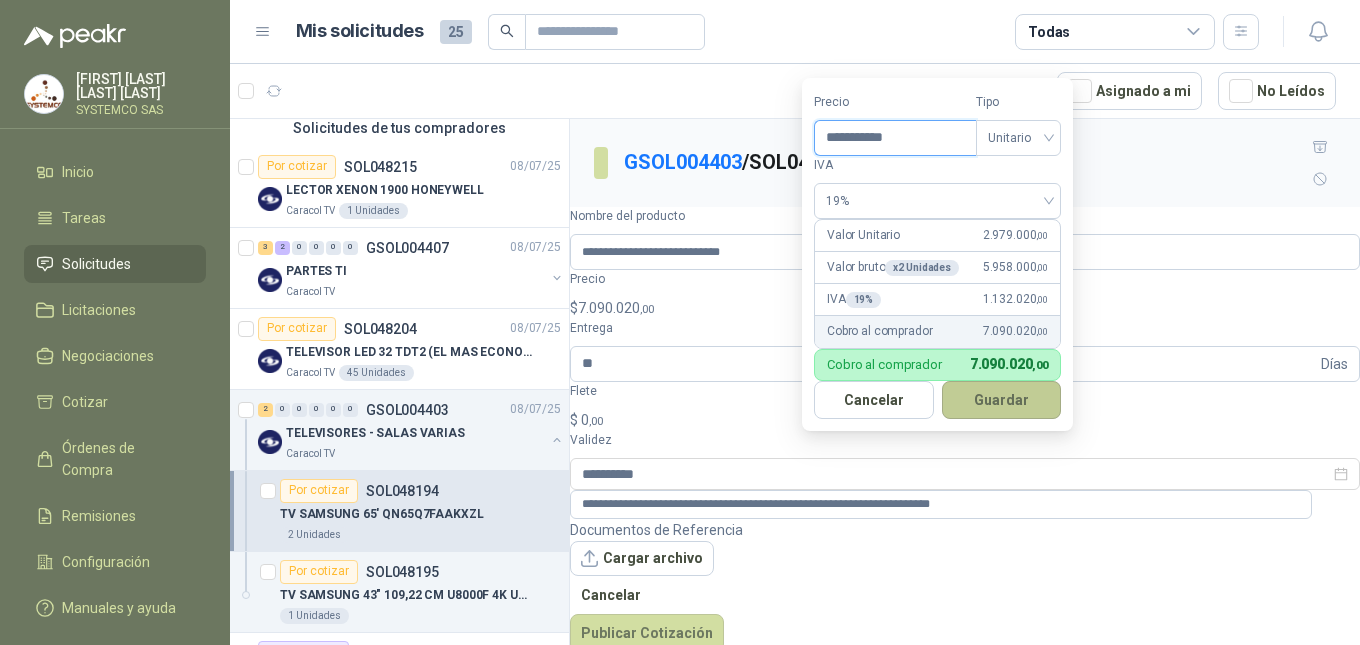 type on "**********" 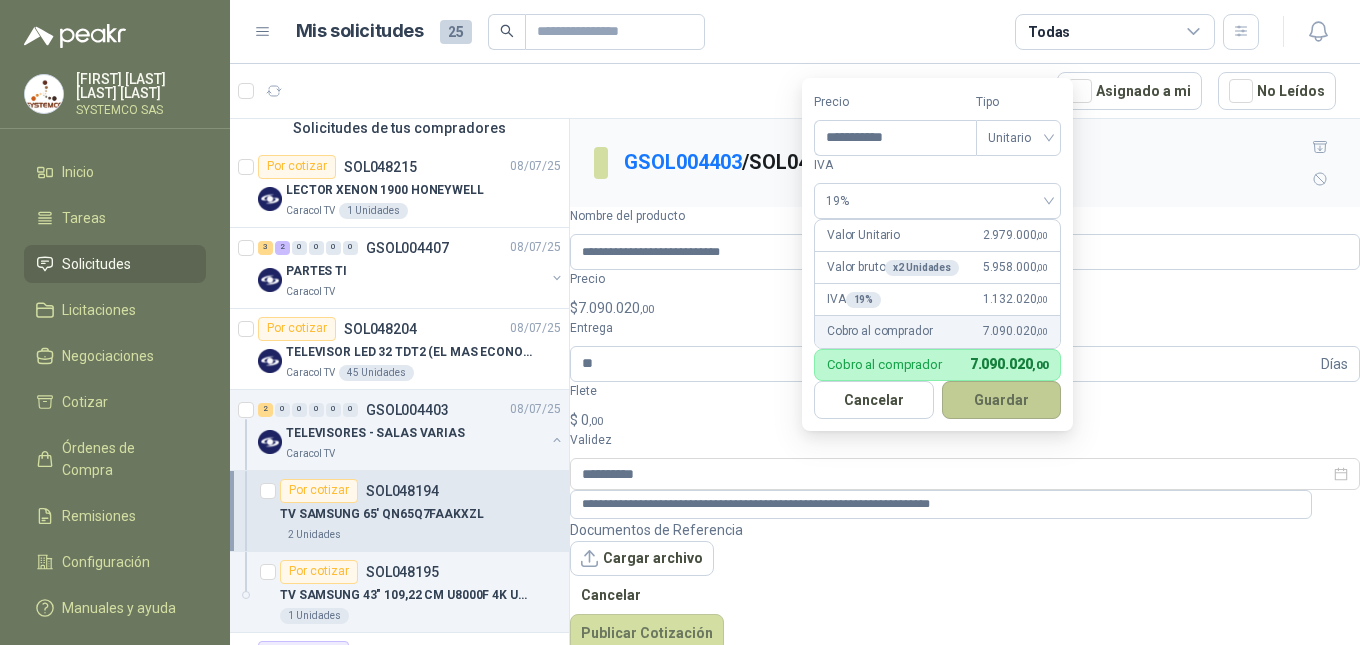 click on "Guardar" at bounding box center (1002, 400) 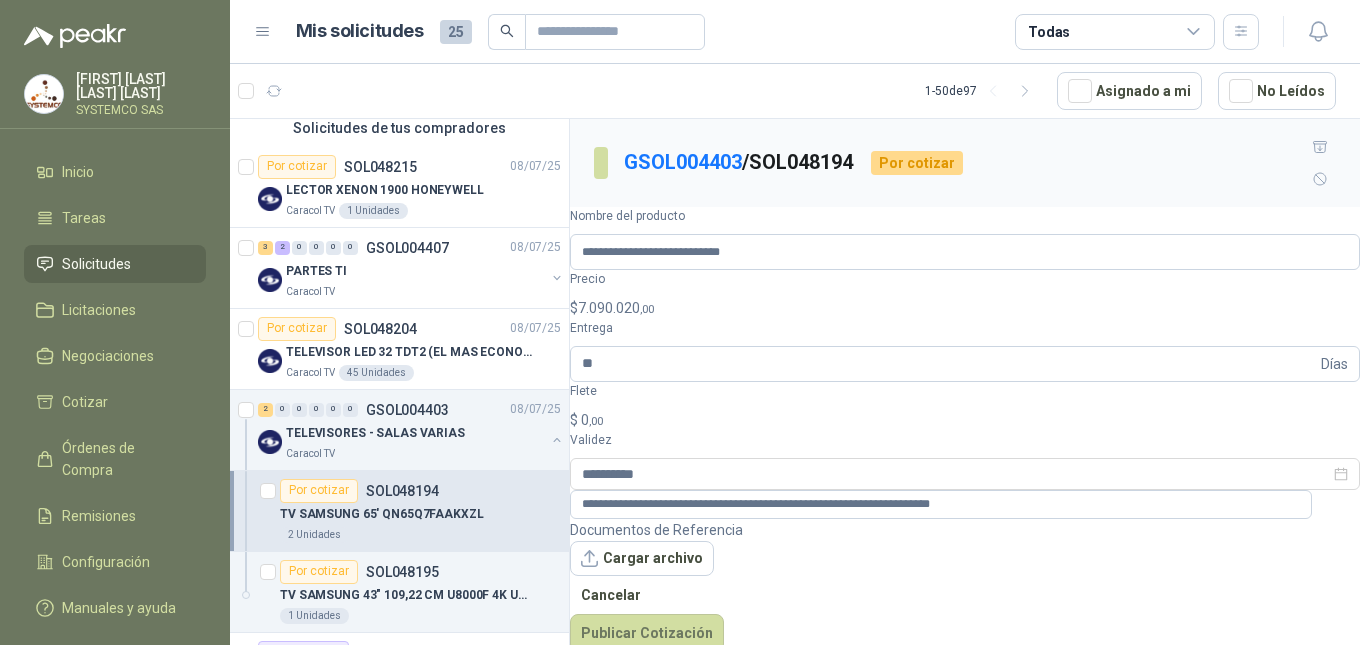 click on "$  7.090.020 ,00" at bounding box center (965, 308) 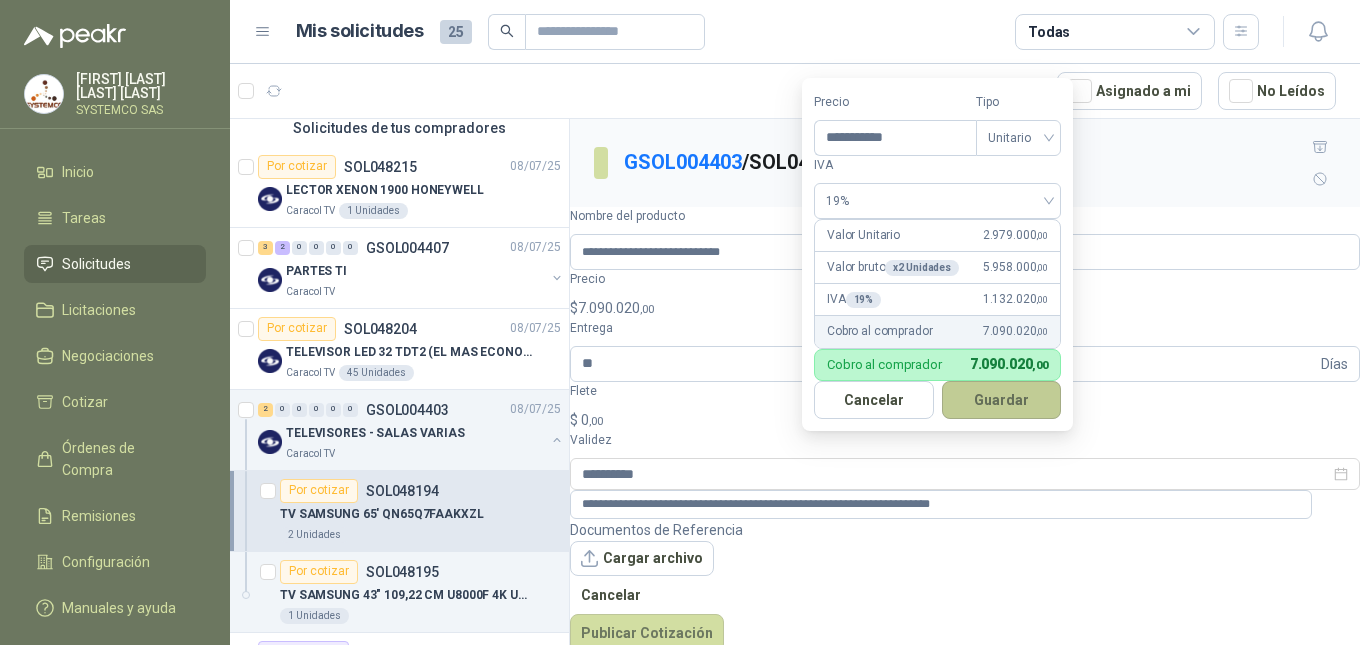 click on "Guardar" at bounding box center (1002, 400) 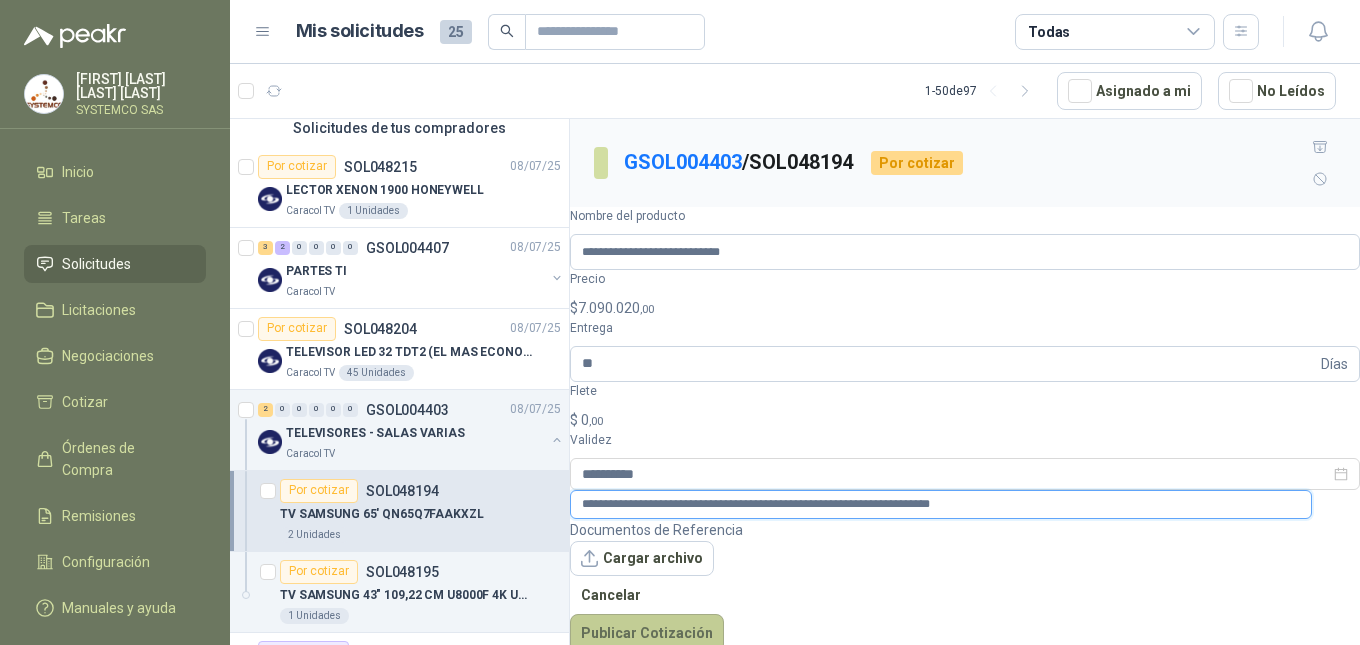 type on "**********" 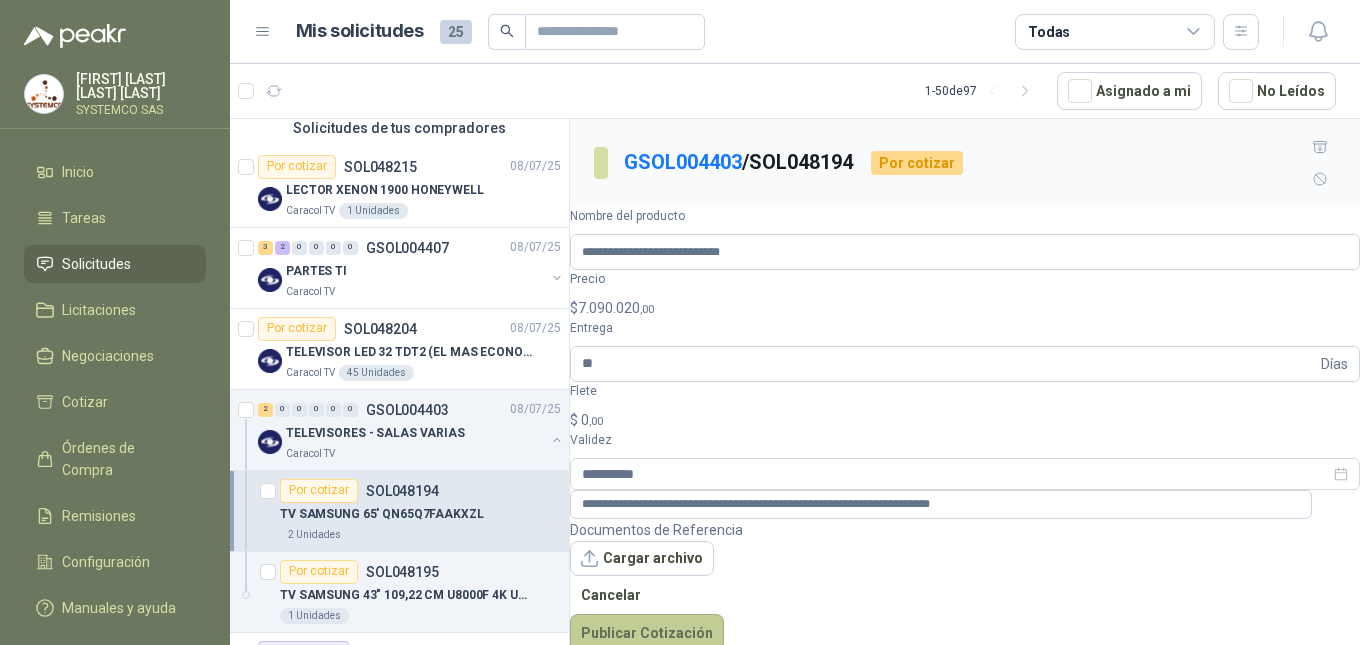 click on "Publicar Cotización" at bounding box center [647, 633] 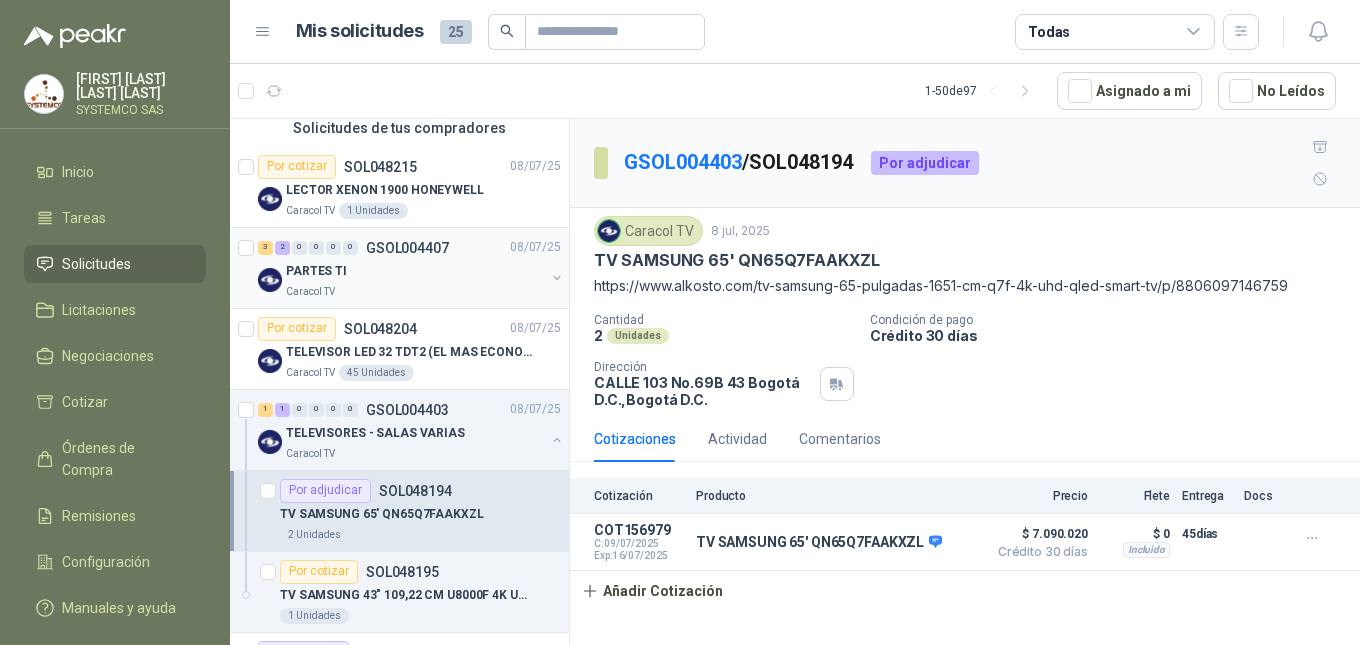 click on "PARTES TI" at bounding box center (415, 272) 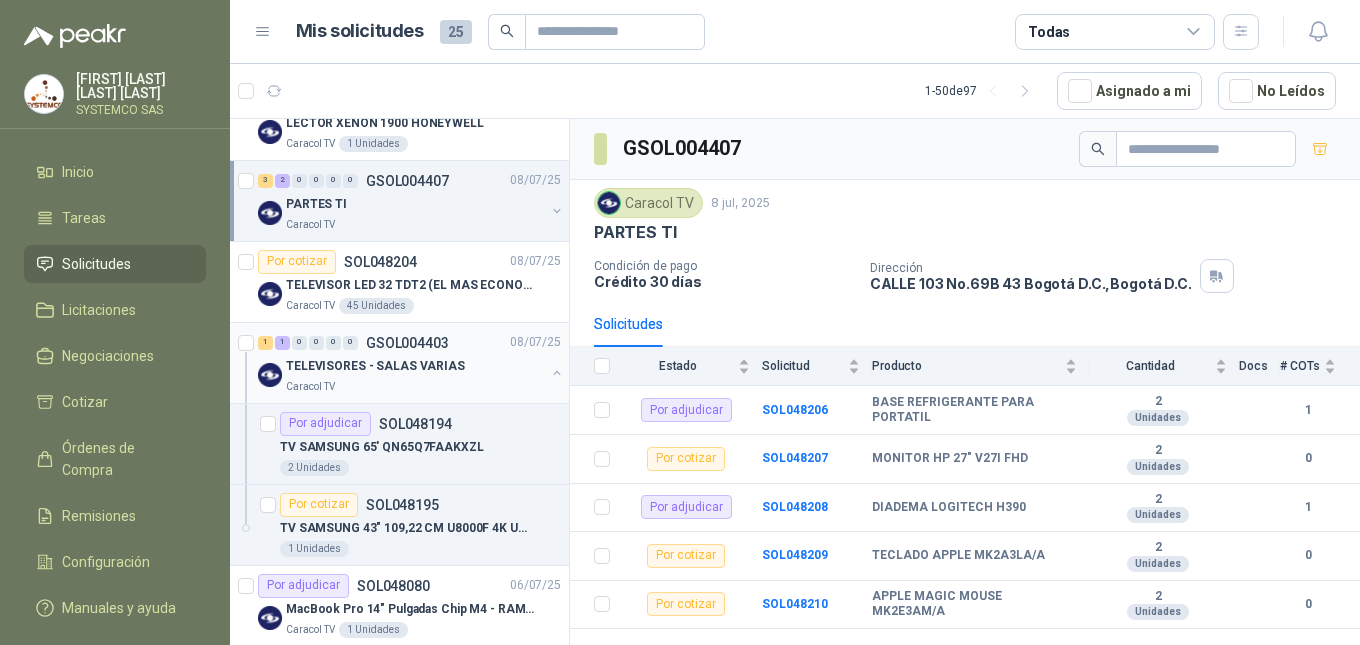 scroll, scrollTop: 600, scrollLeft: 0, axis: vertical 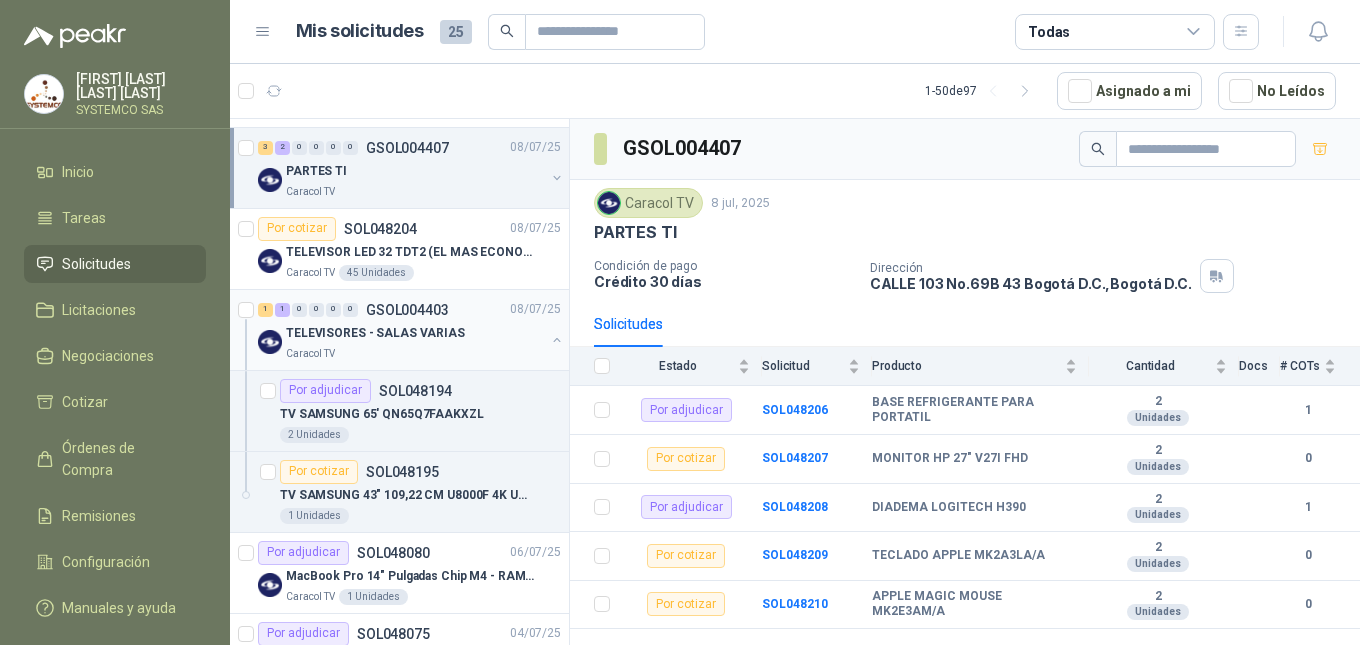 click on "TELEVISORES  - SALAS VARIAS" at bounding box center (375, 333) 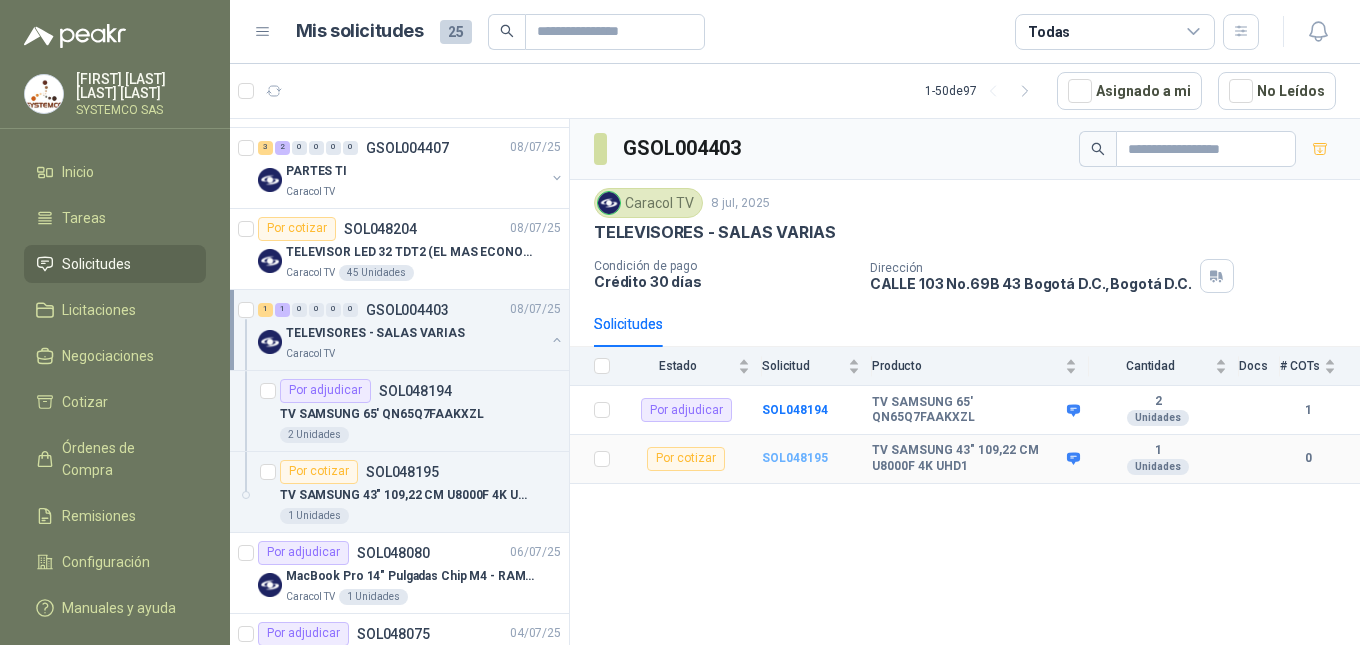 click on "SOL048195" at bounding box center (795, 458) 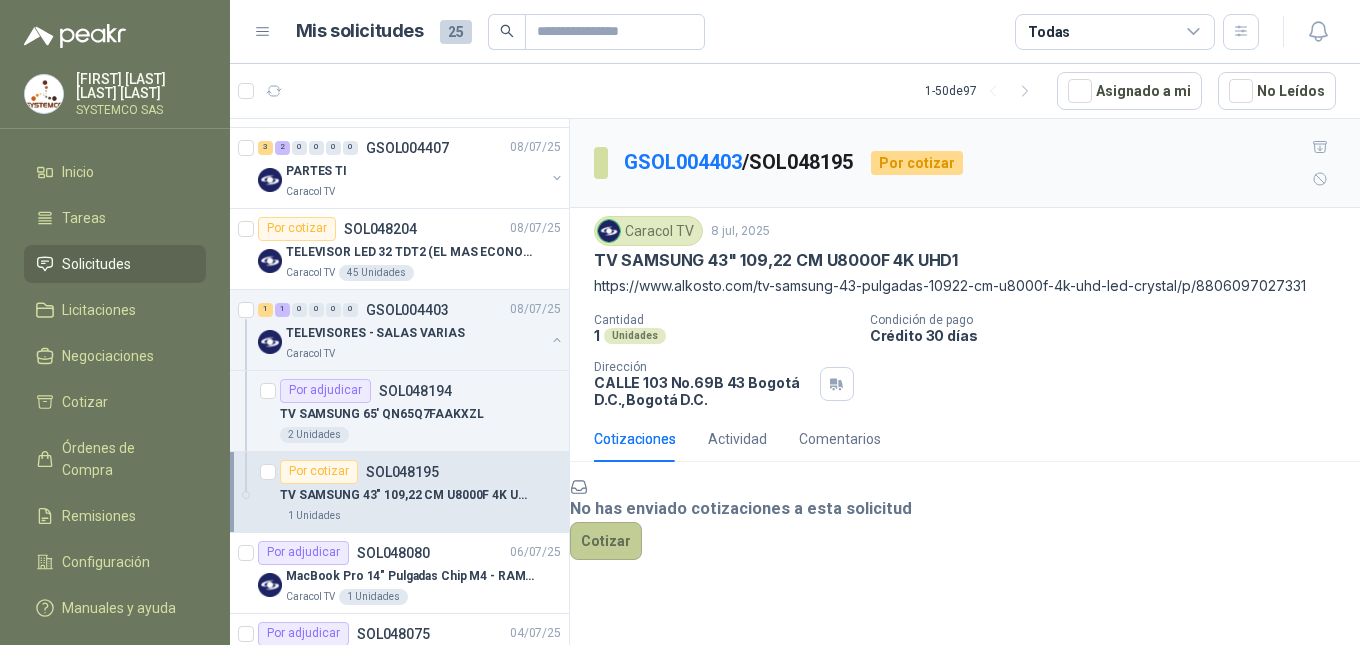 click on "Cotizar" at bounding box center [606, 541] 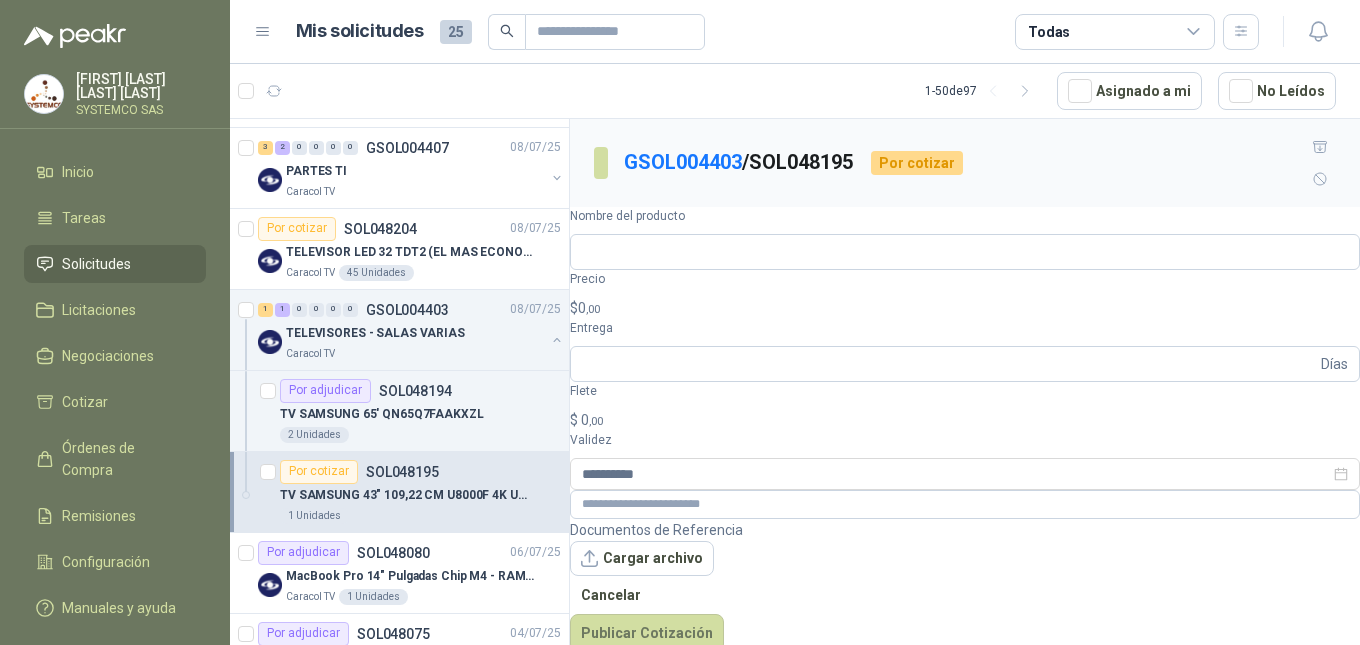 drag, startPoint x: 592, startPoint y: 226, endPoint x: 965, endPoint y: 224, distance: 373.00537 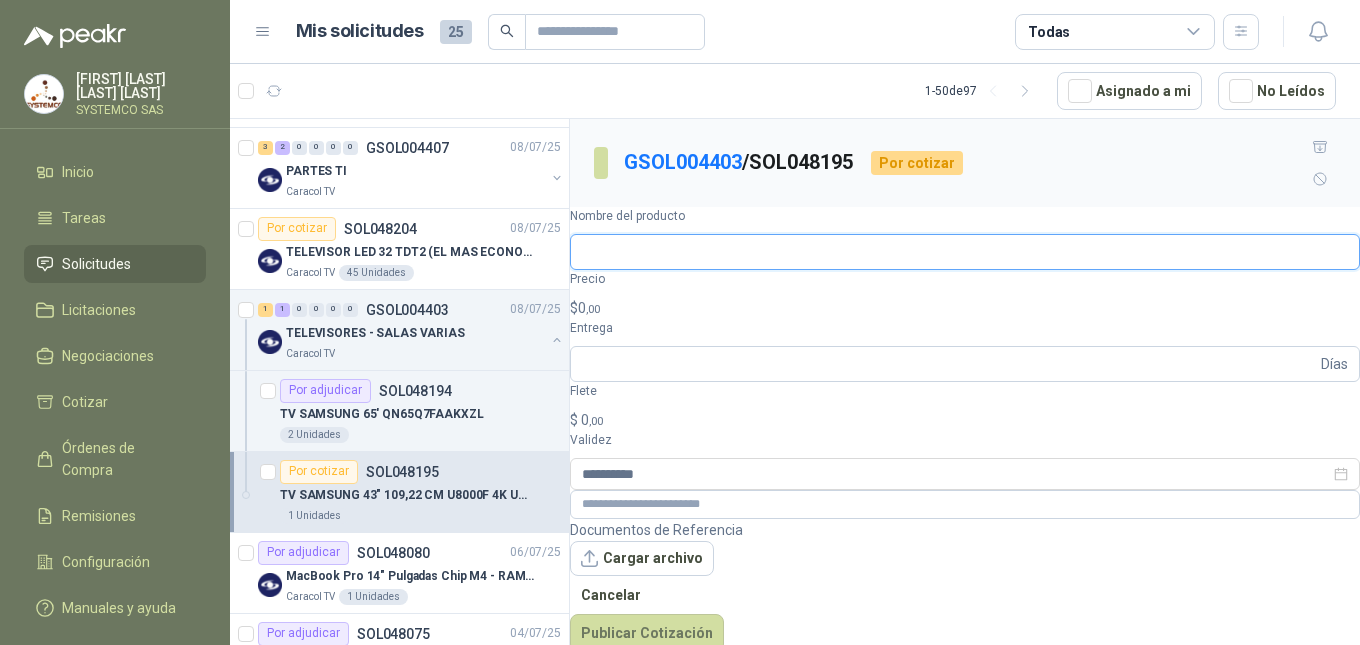 click on "Nombre del producto" at bounding box center (965, 252) 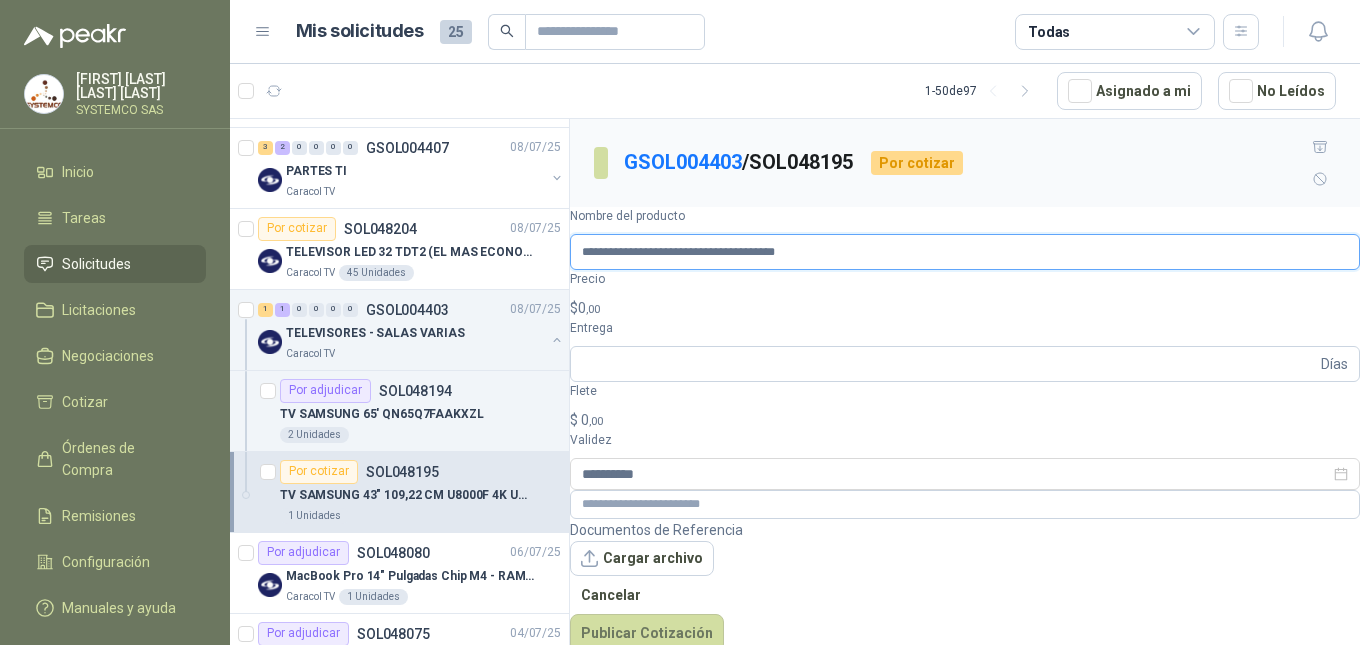 type on "**********" 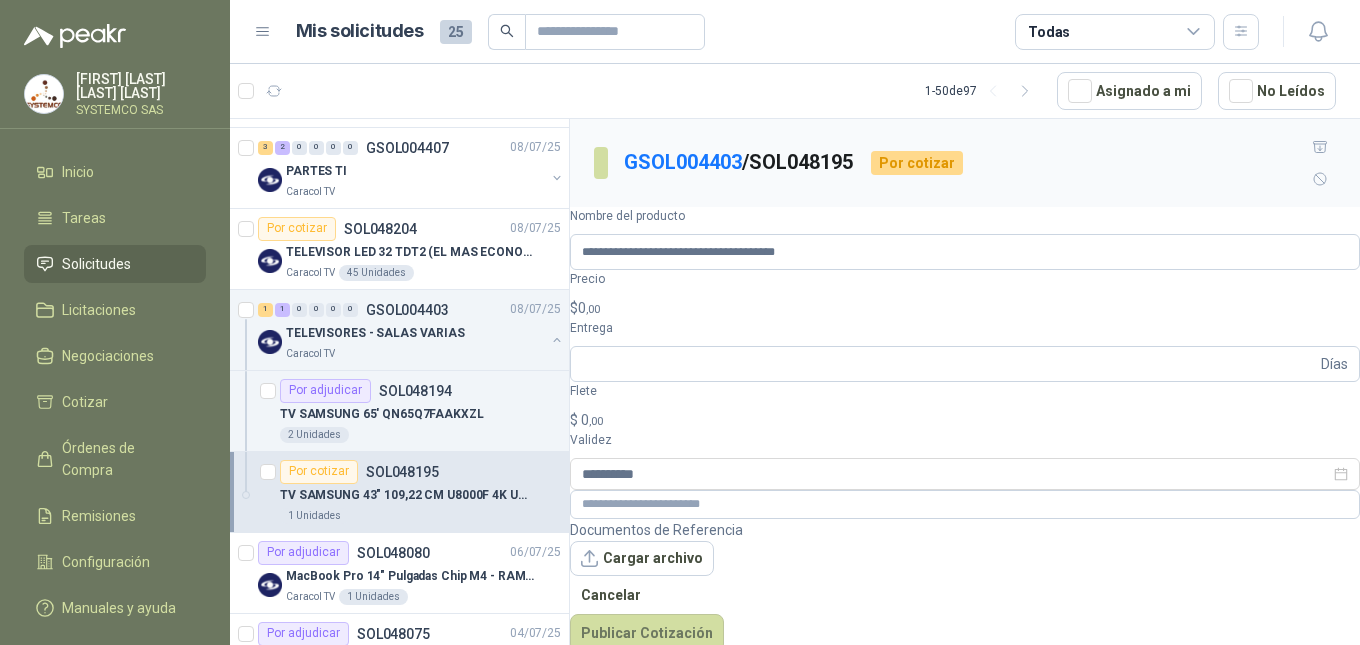 drag, startPoint x: 1319, startPoint y: 257, endPoint x: 646, endPoint y: 264, distance: 673.0364 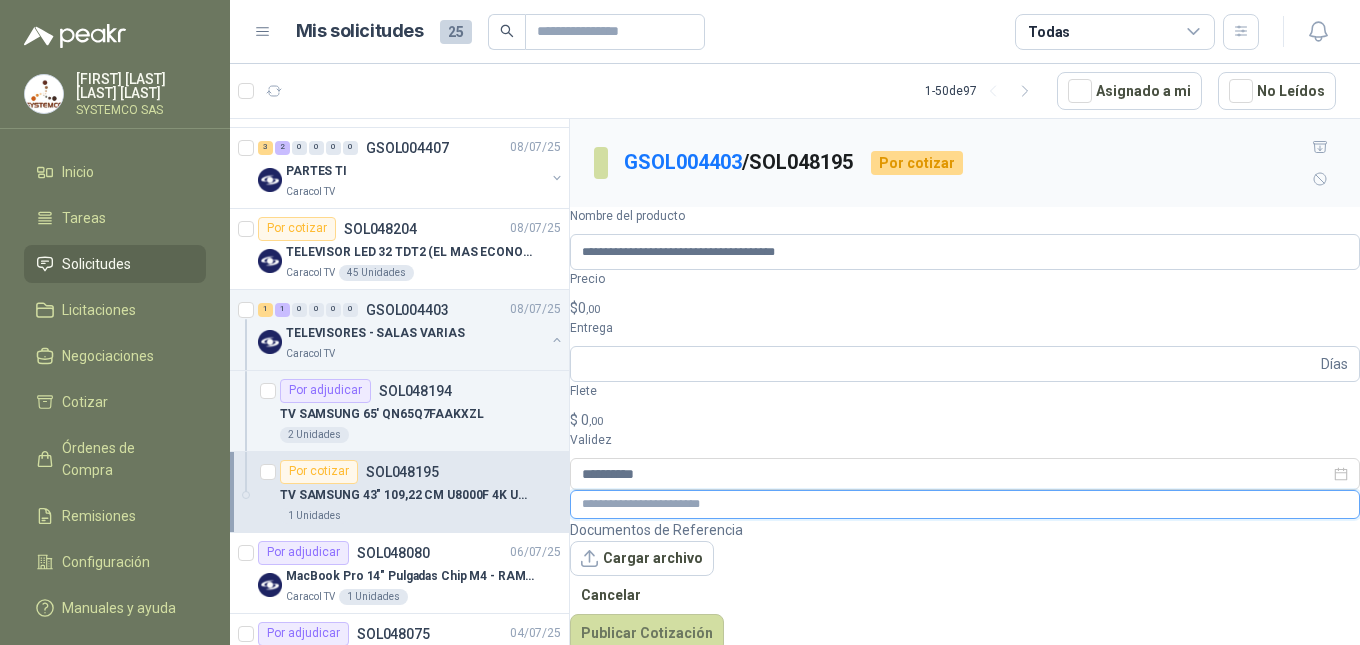 click at bounding box center (965, 504) 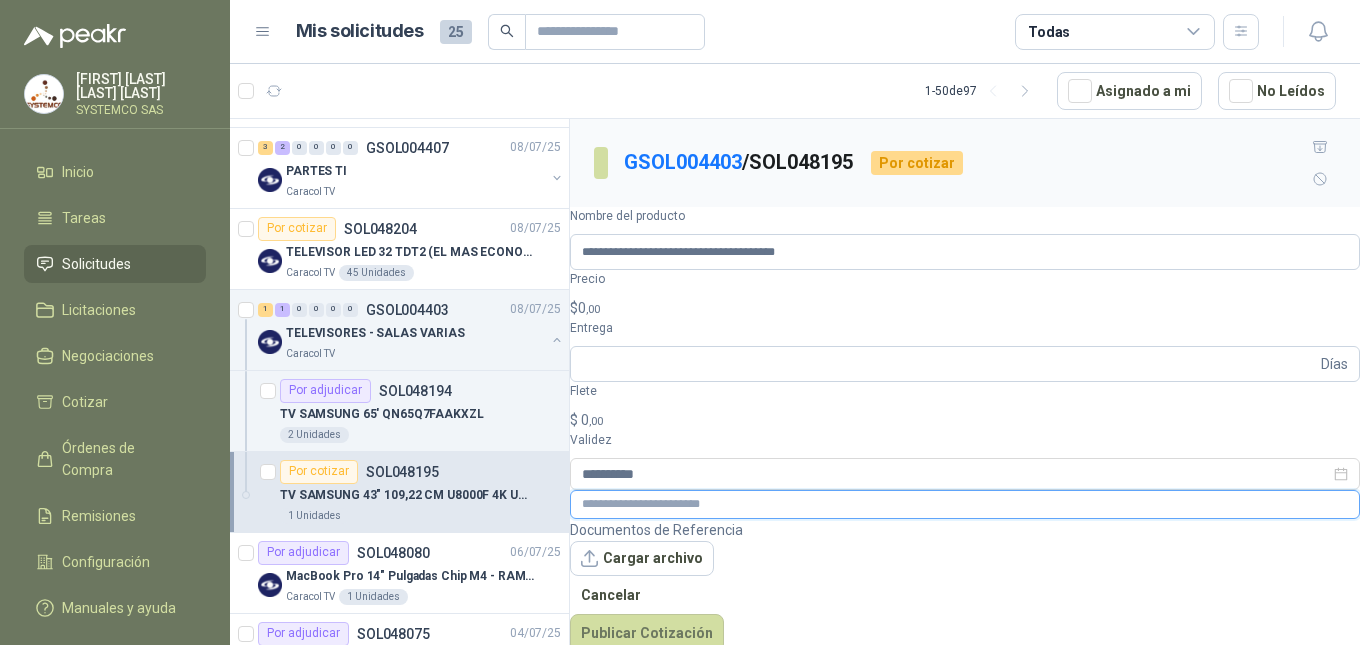paste on "**********" 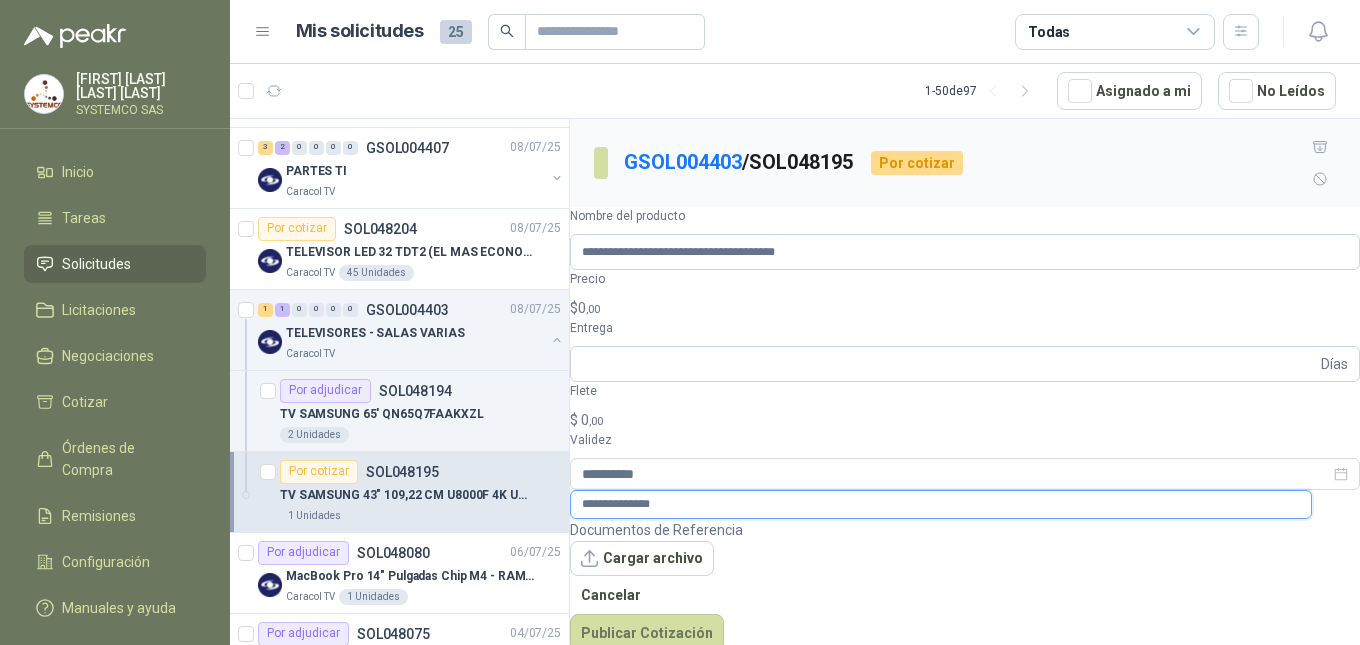 click on "**********" at bounding box center [941, 504] 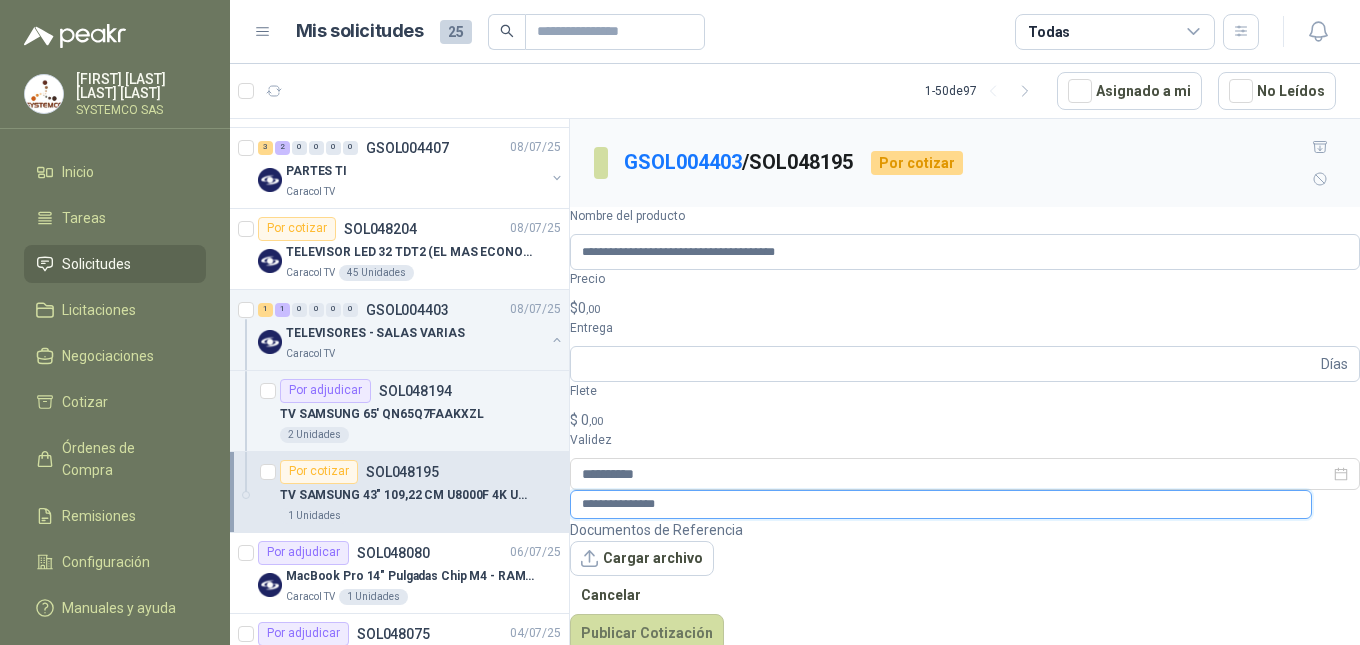 paste on "**********" 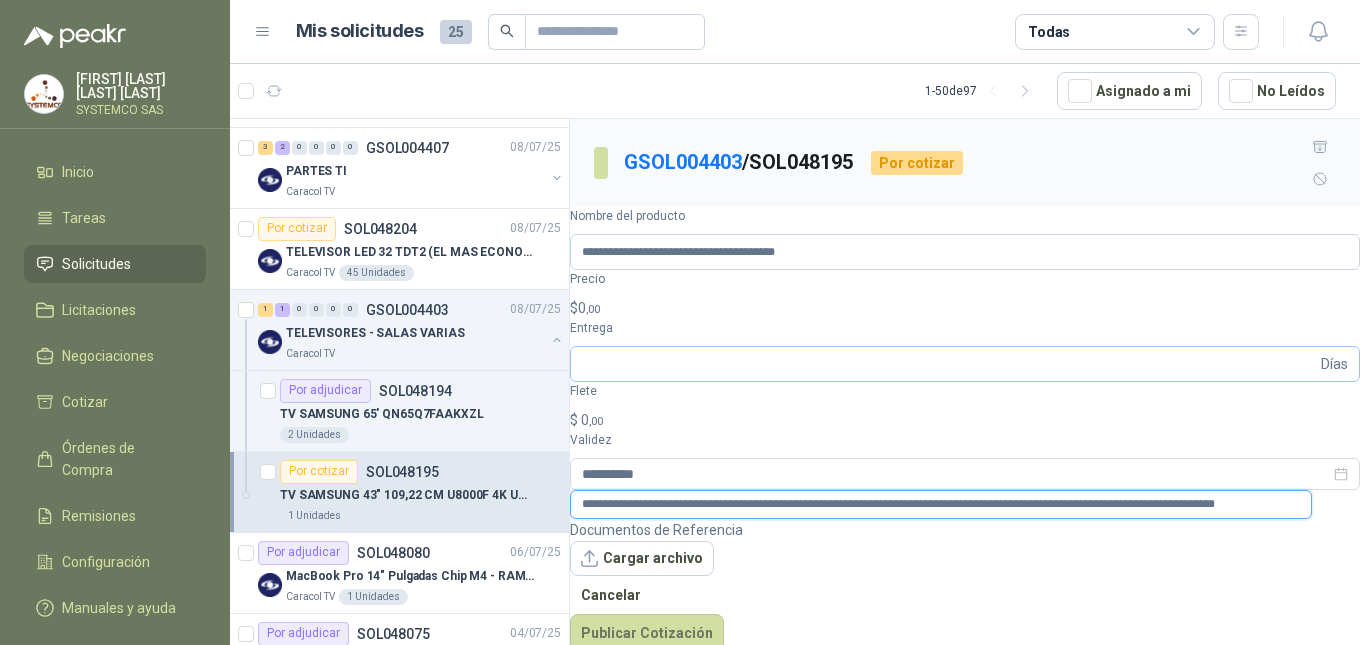 type on "**********" 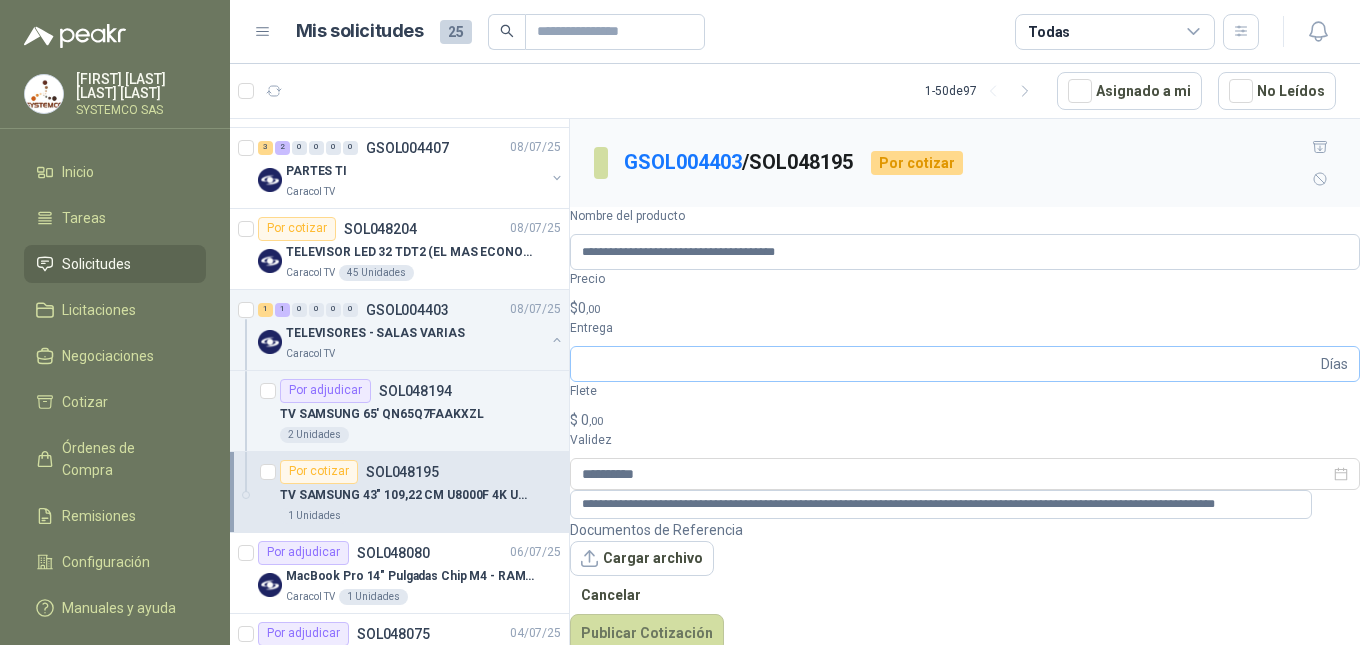 click on "Días" at bounding box center [965, 364] 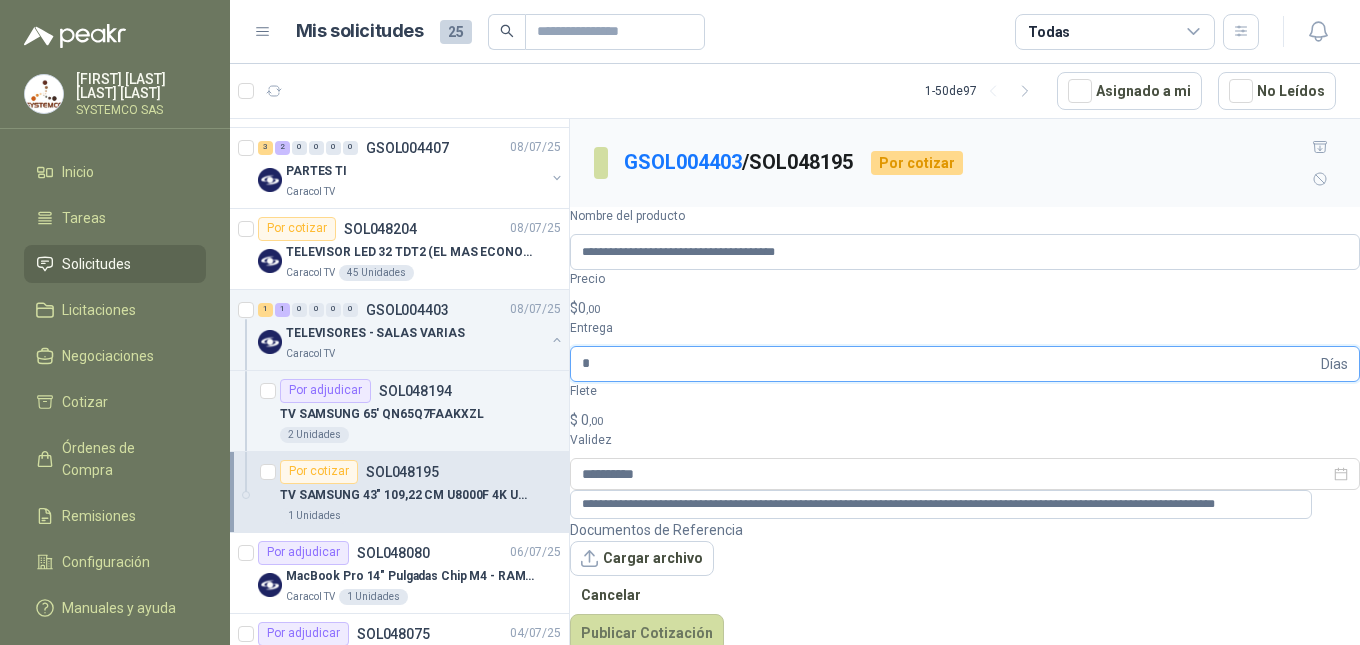 type on "*" 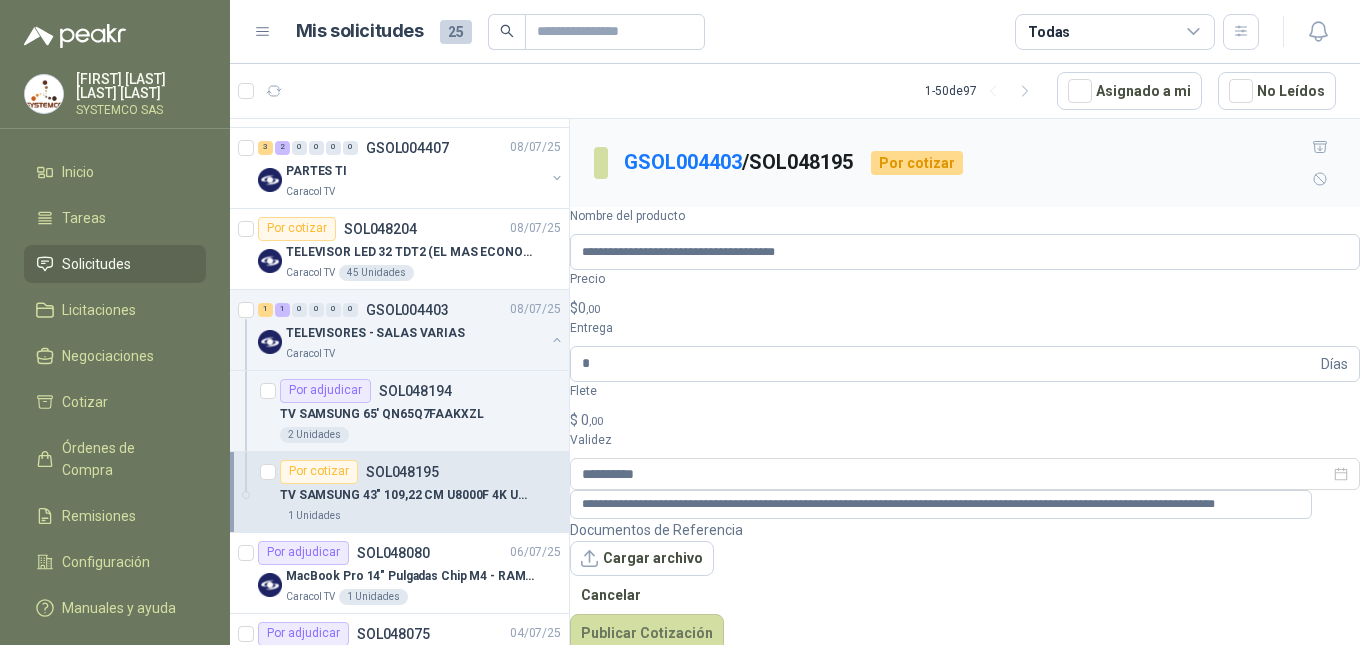 click on "$  0 ,00" at bounding box center [965, 308] 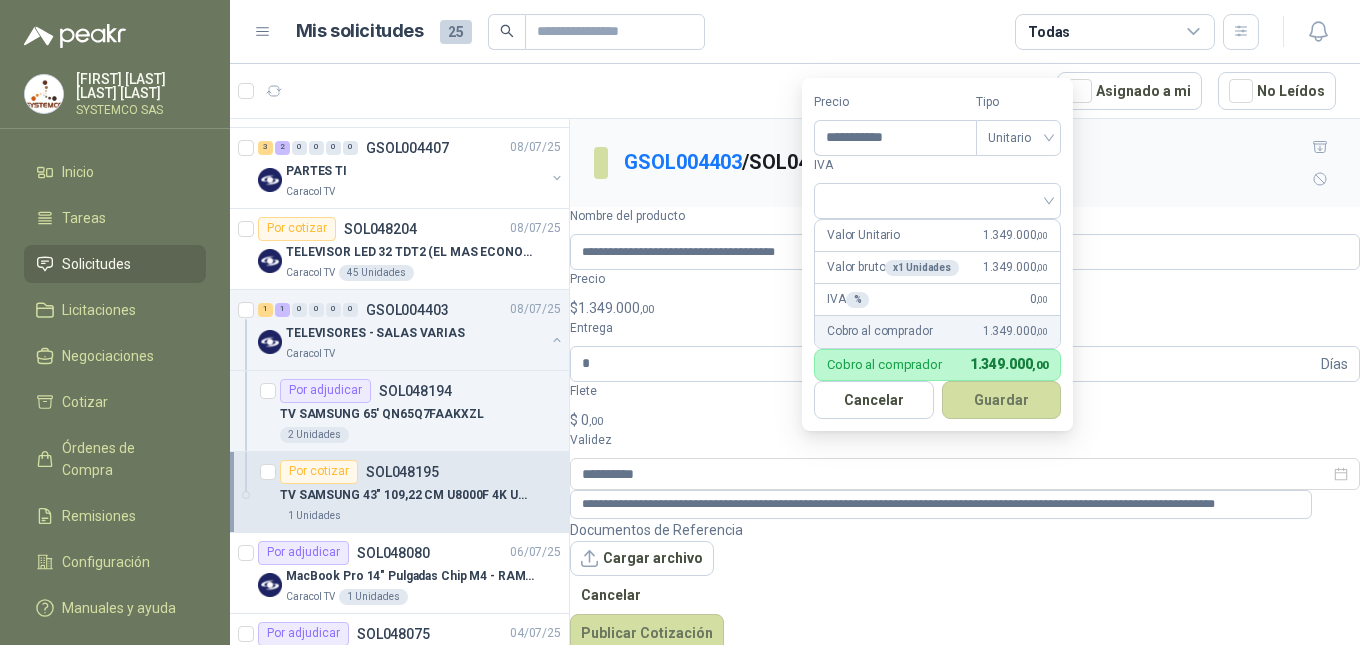 type on "**********" 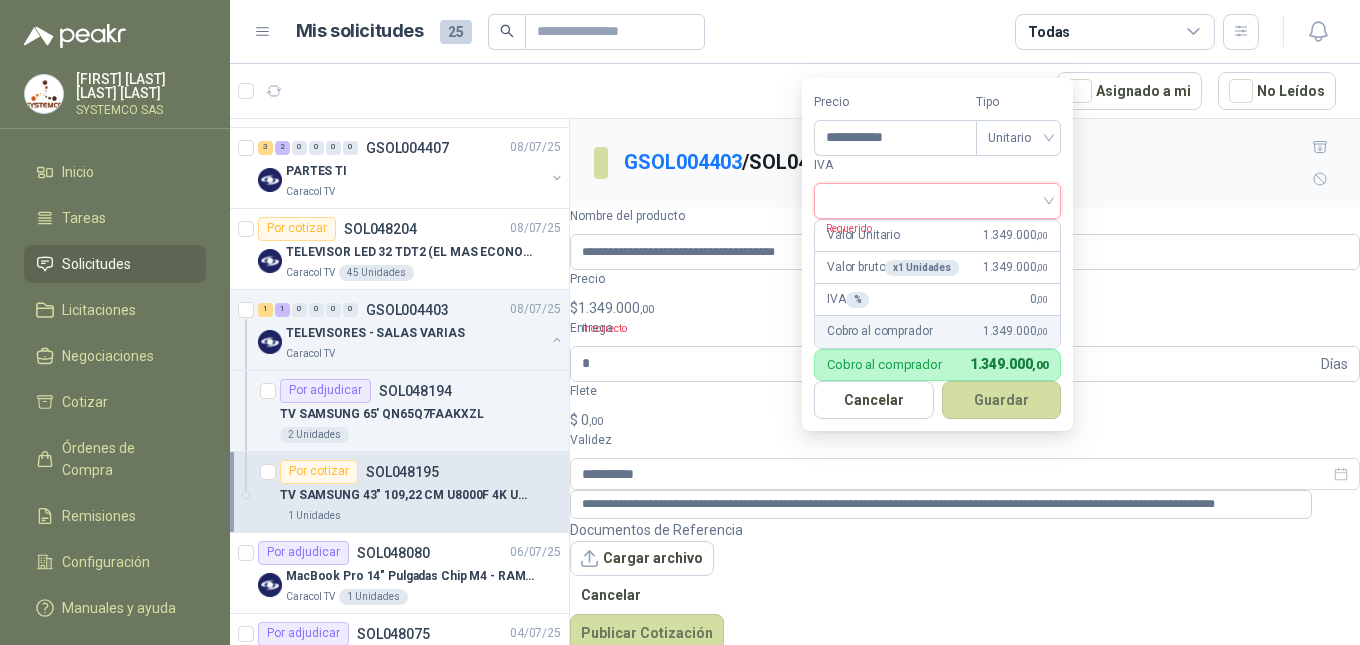click at bounding box center (937, 199) 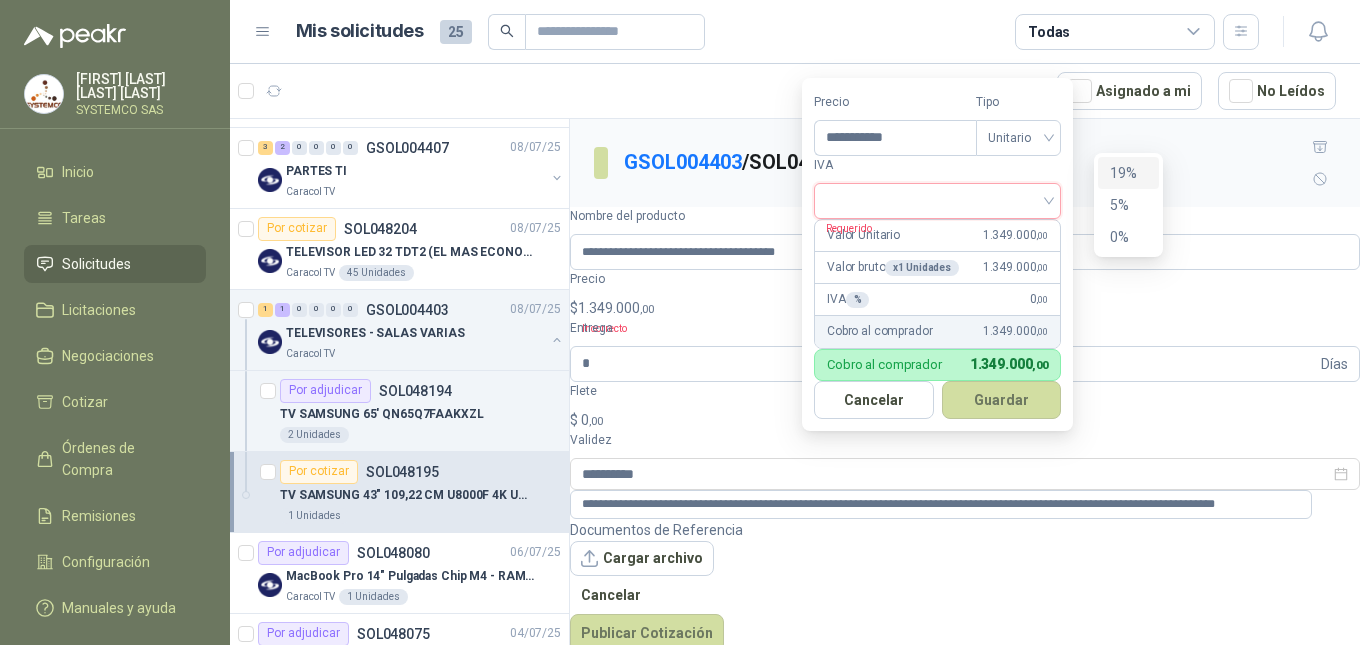 click on "19%" at bounding box center (1128, 173) 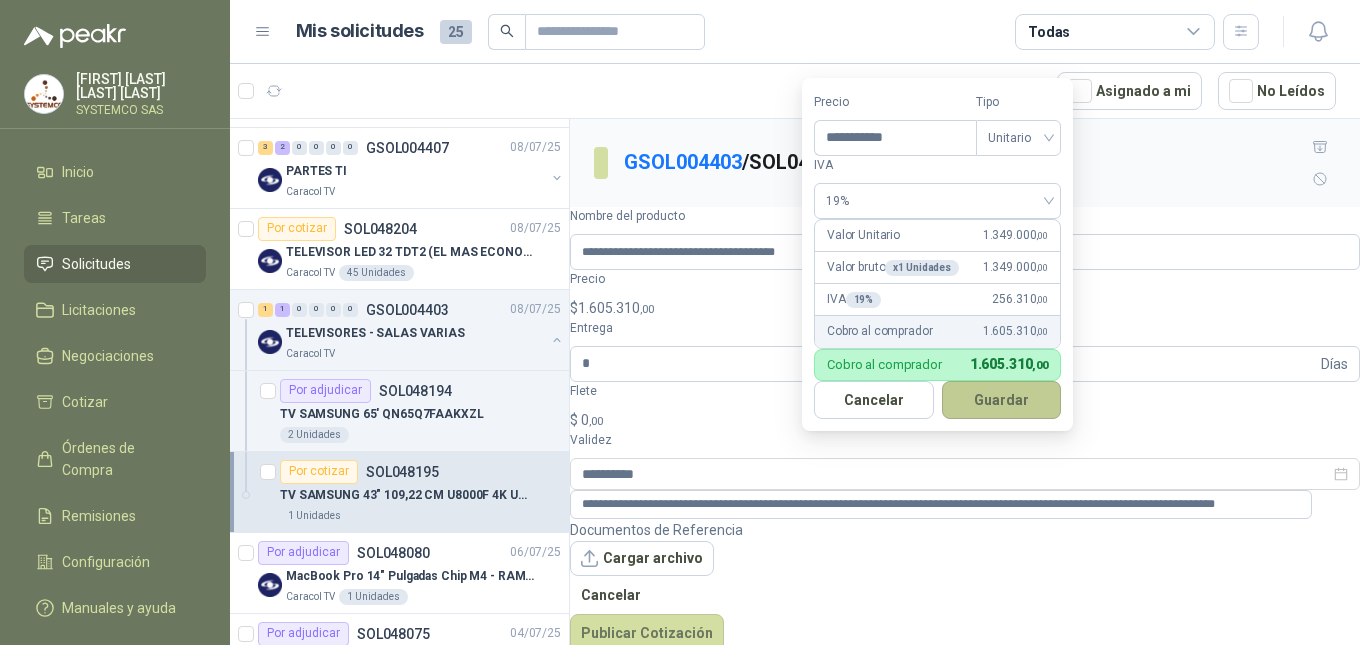 click on "Guardar" at bounding box center (1002, 400) 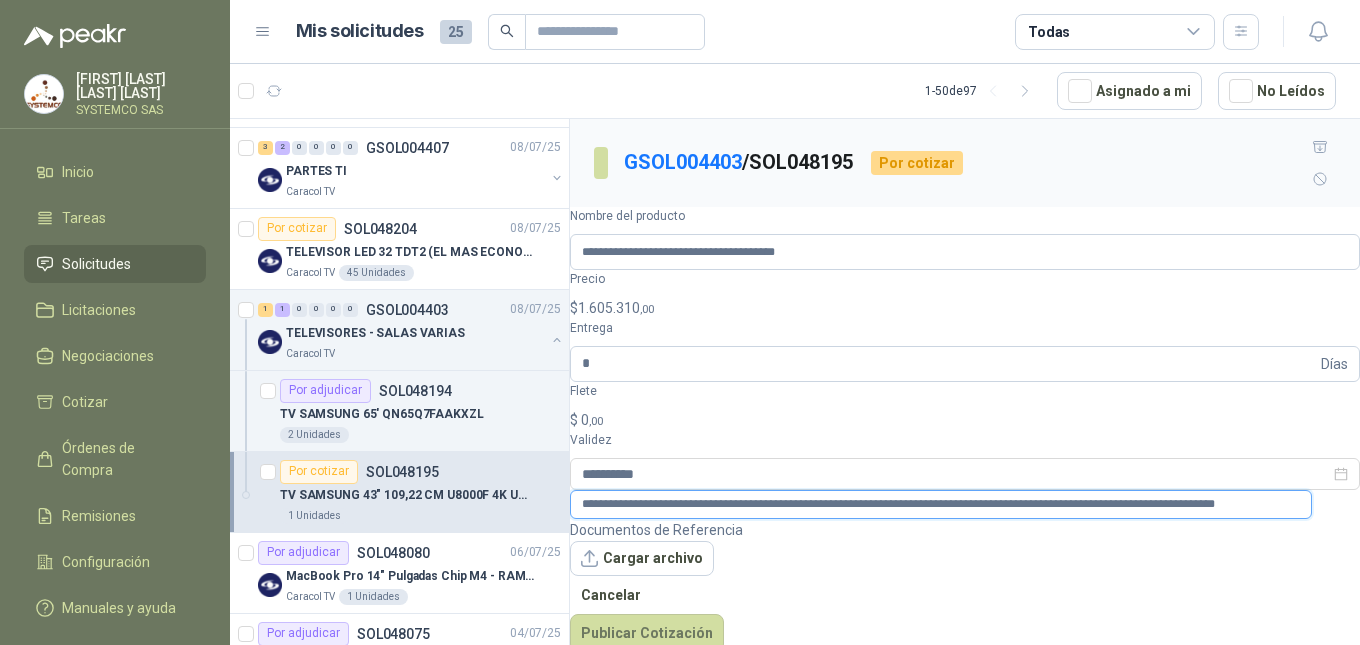 click on "**********" at bounding box center [941, 504] 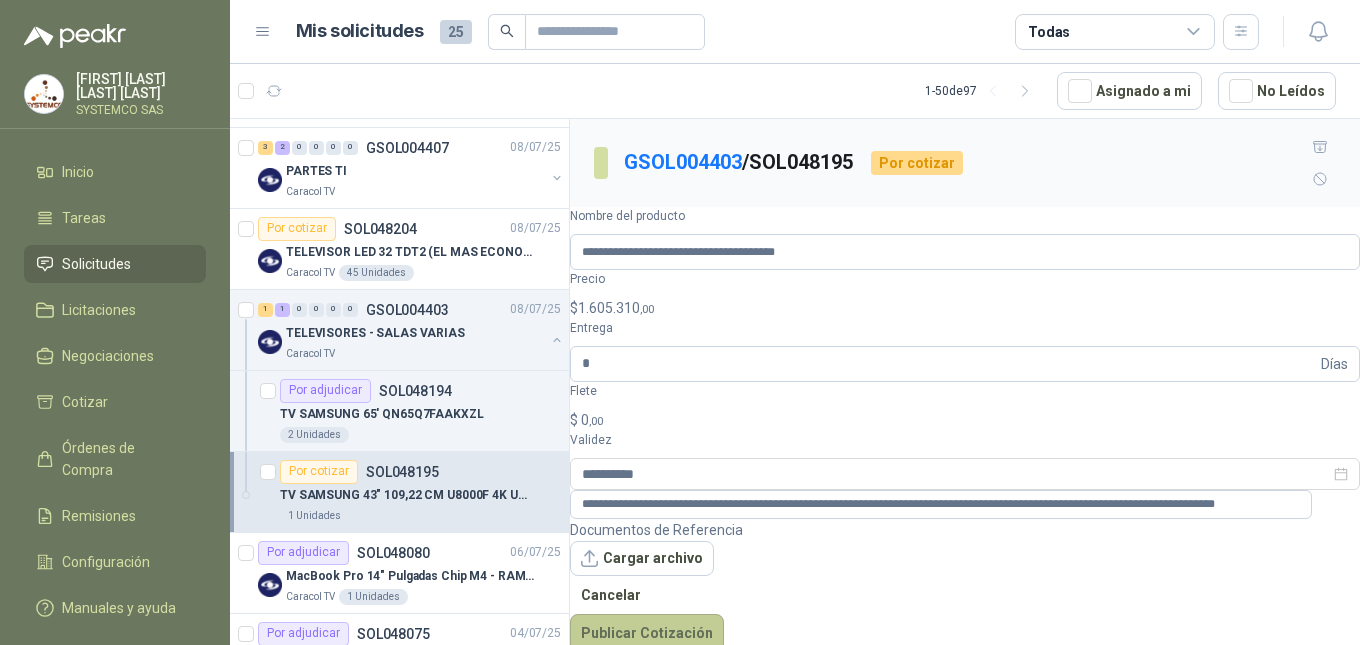 click on "Publicar Cotización" at bounding box center [647, 633] 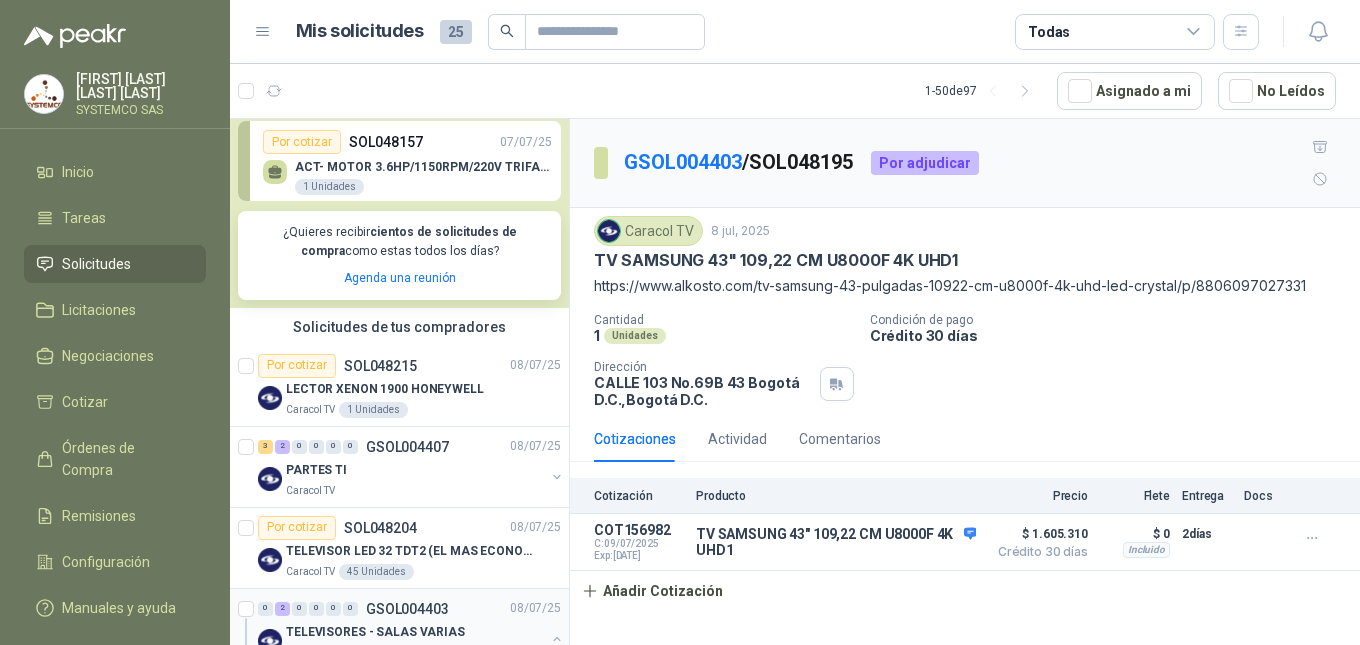 scroll, scrollTop: 300, scrollLeft: 0, axis: vertical 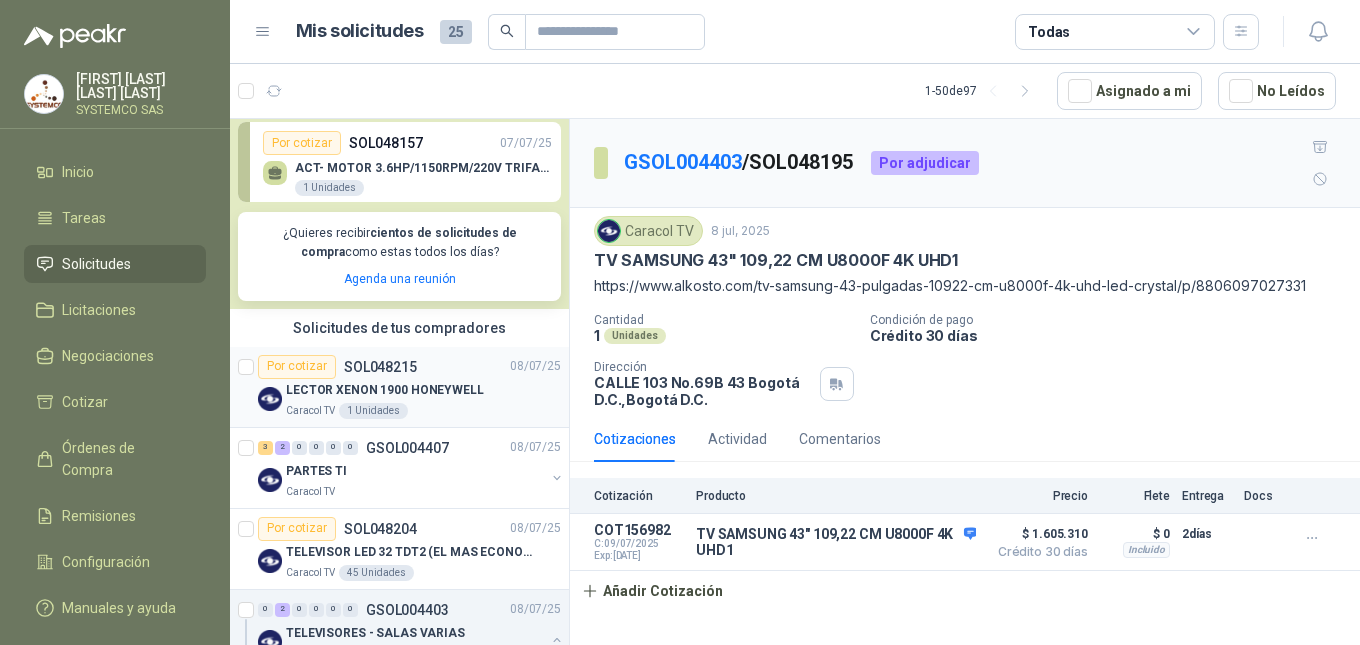 click on "Caracol TV" at bounding box center (310, 411) 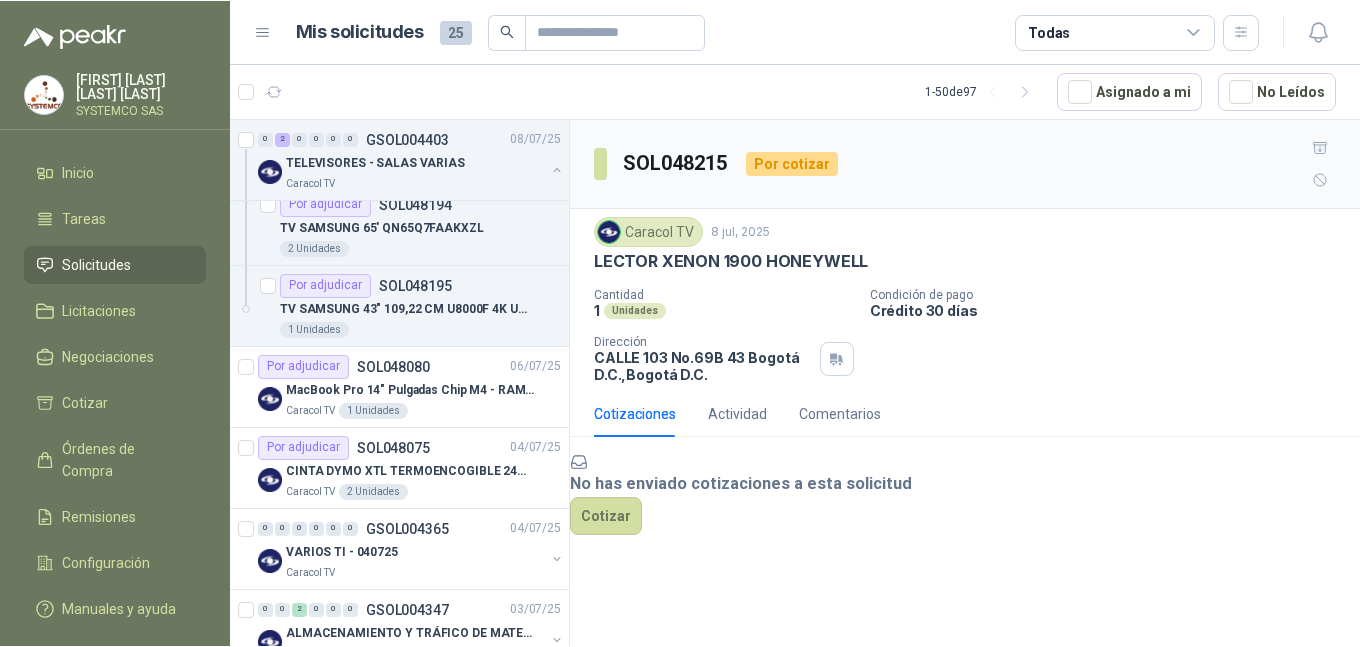 scroll, scrollTop: 600, scrollLeft: 0, axis: vertical 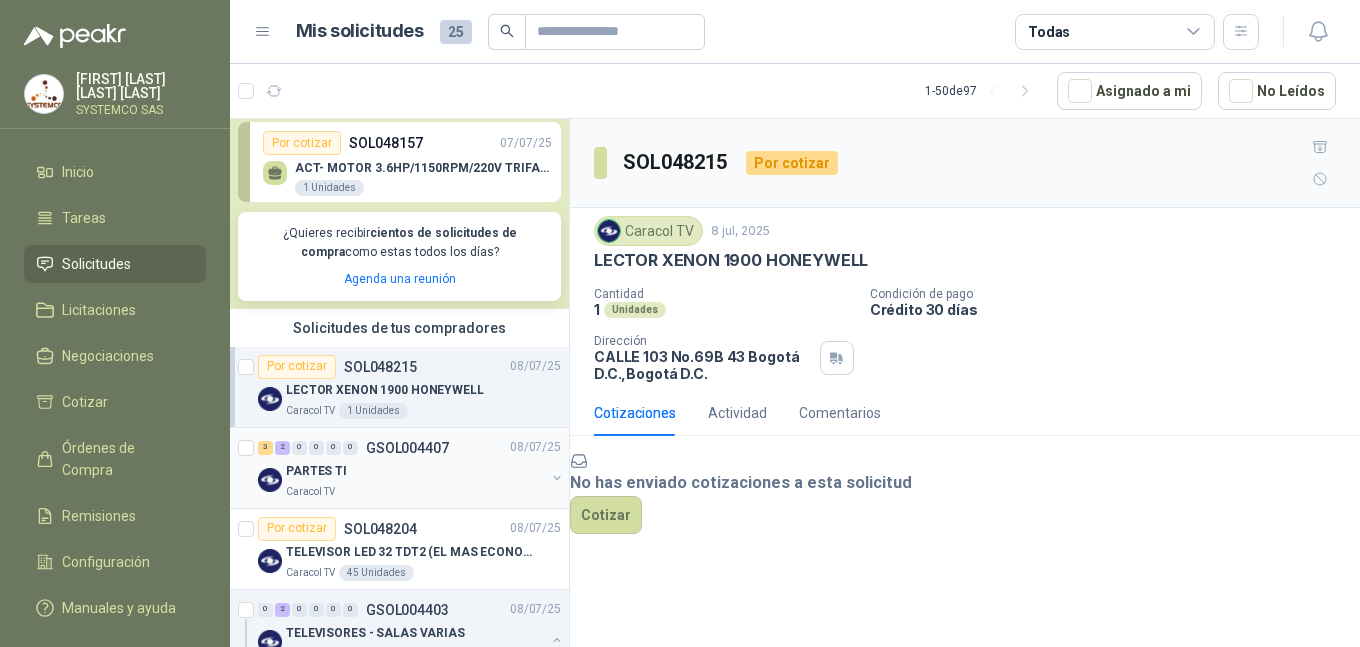 click on "PARTES TI" at bounding box center [415, 472] 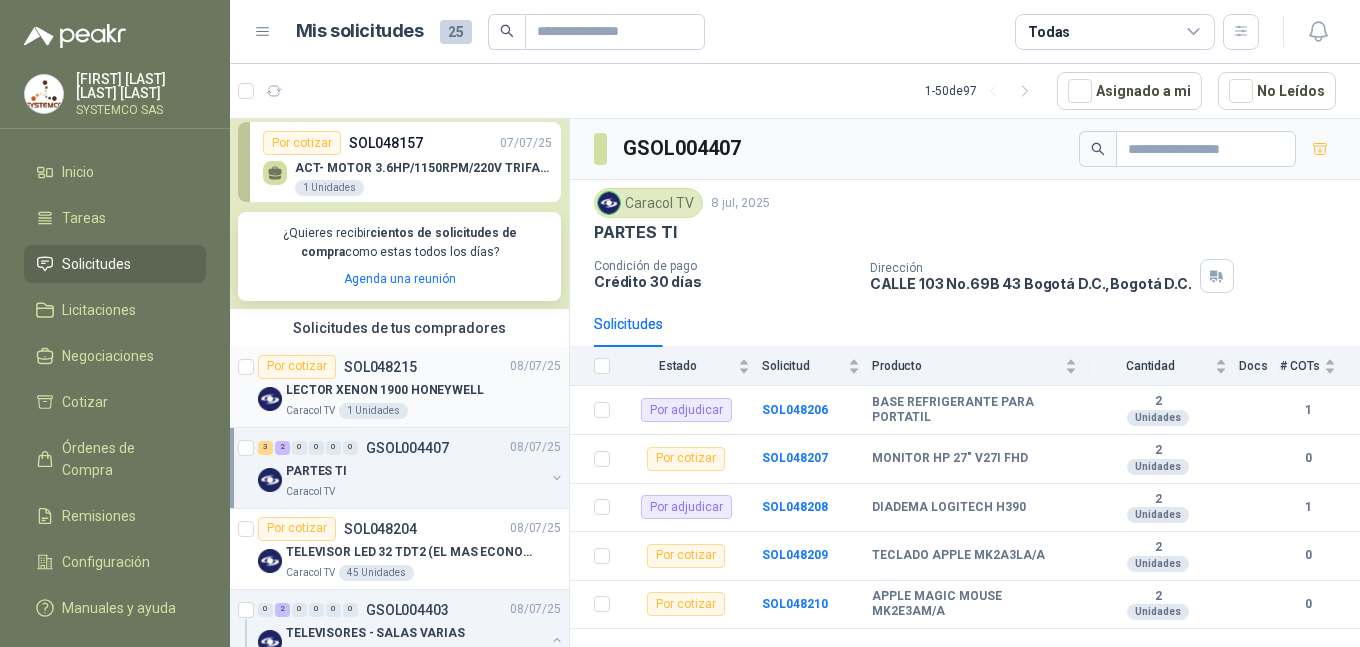 click on "Por cotizar SOL048215 [DATE]" at bounding box center (409, 367) 